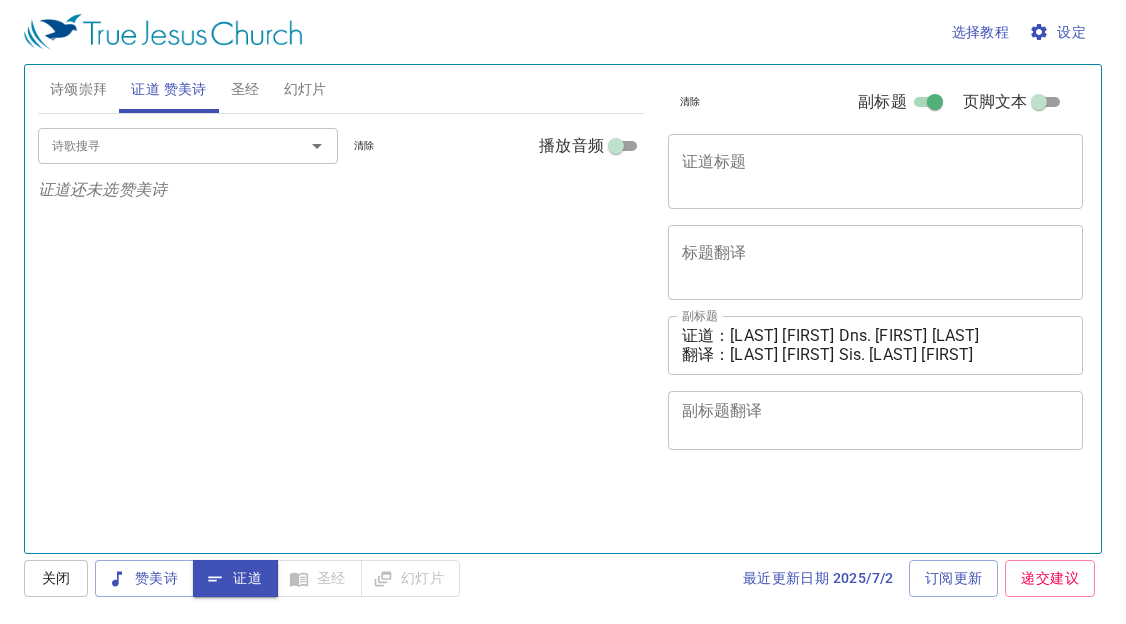 scroll, scrollTop: 0, scrollLeft: 0, axis: both 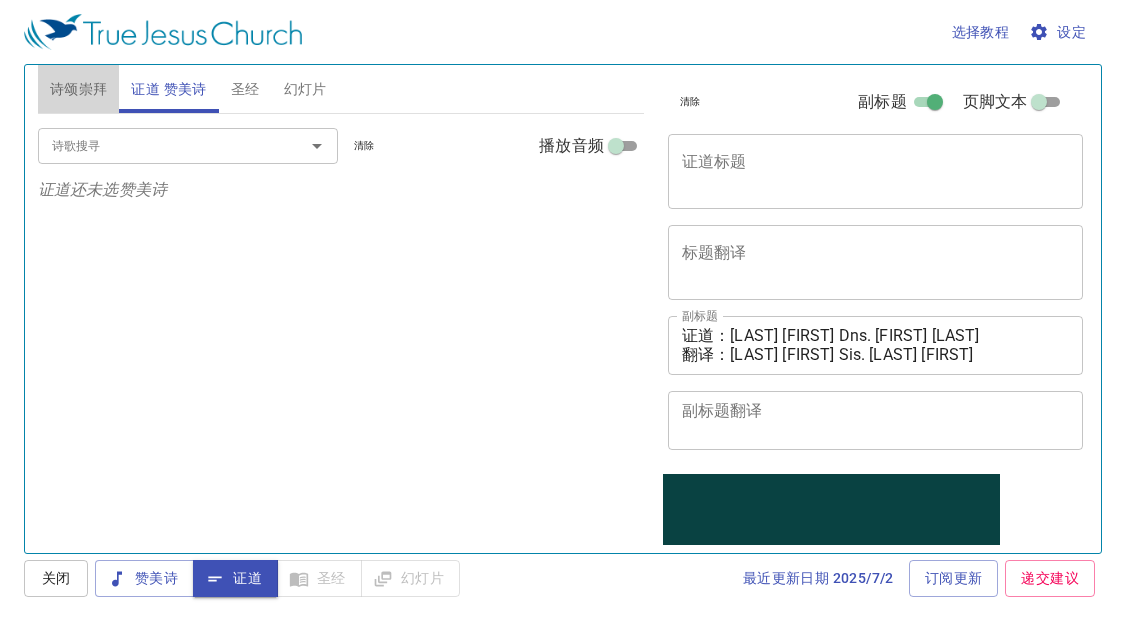 click on "诗颂崇拜" at bounding box center (79, 89) 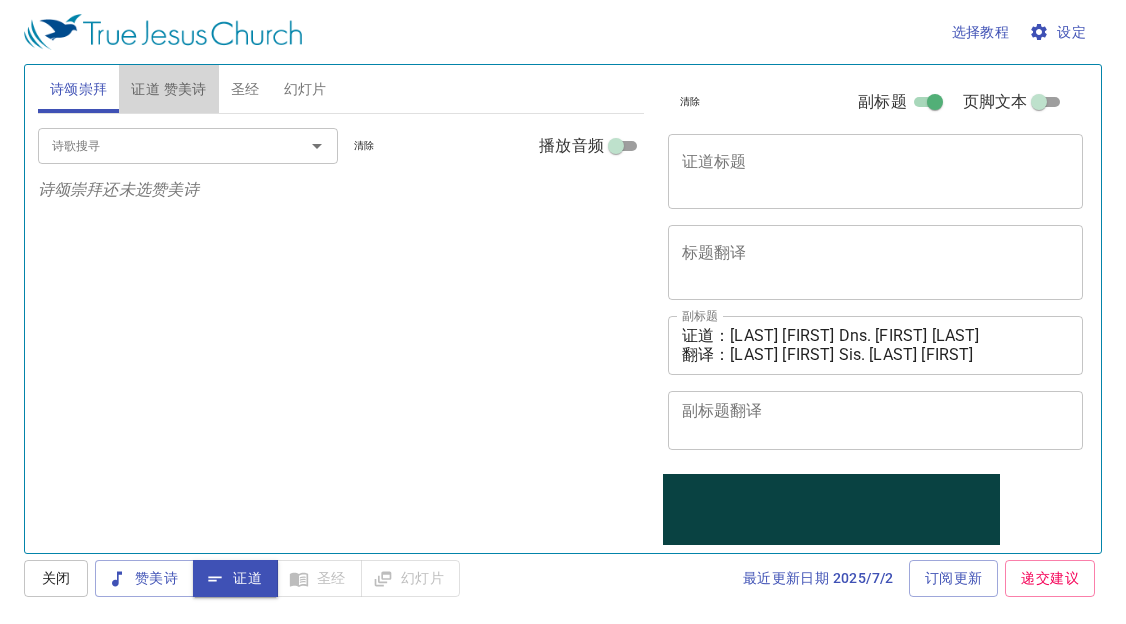 click on "证道 赞美诗" at bounding box center [168, 89] 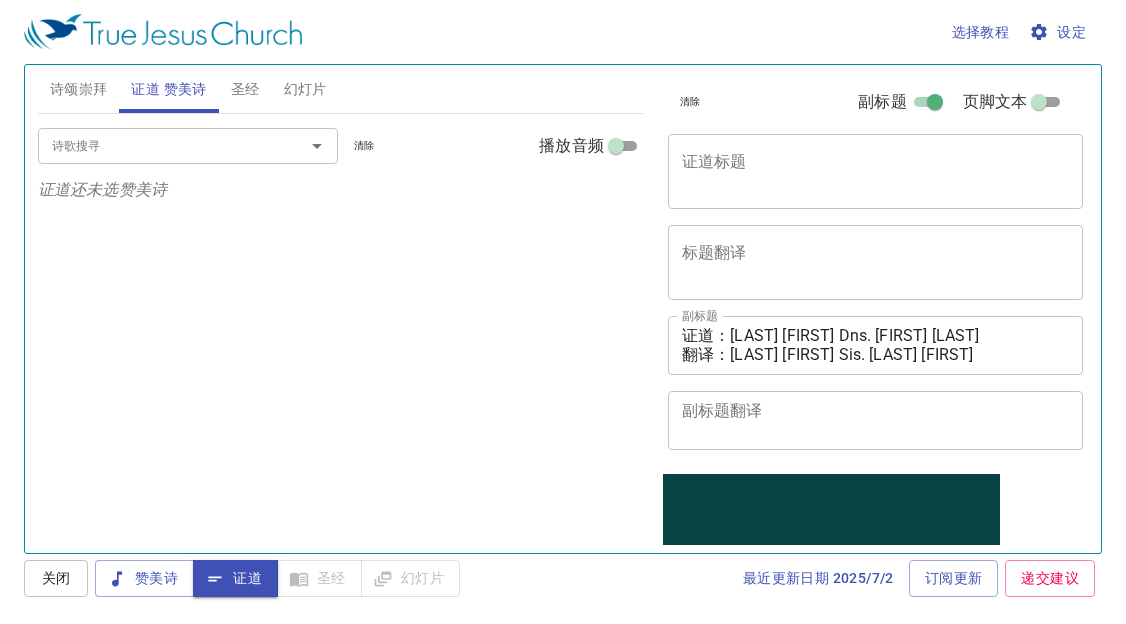 click on "诗颂崇拜" at bounding box center (79, 89) 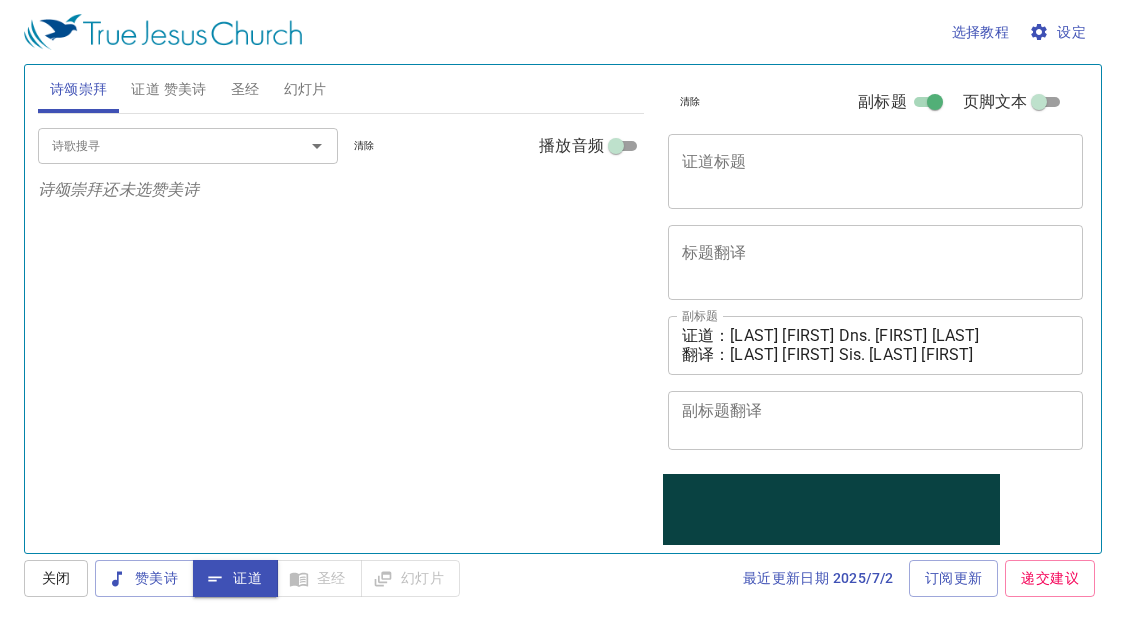 click on "诗歌搜寻" at bounding box center (158, 145) 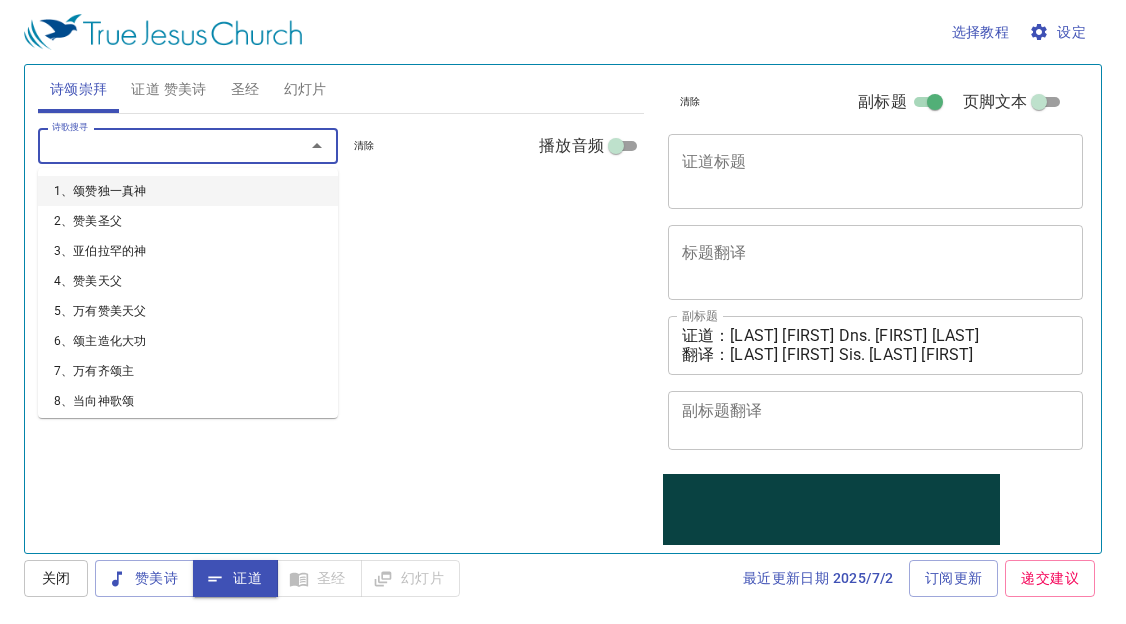 click on "证道 赞美诗" at bounding box center [168, 89] 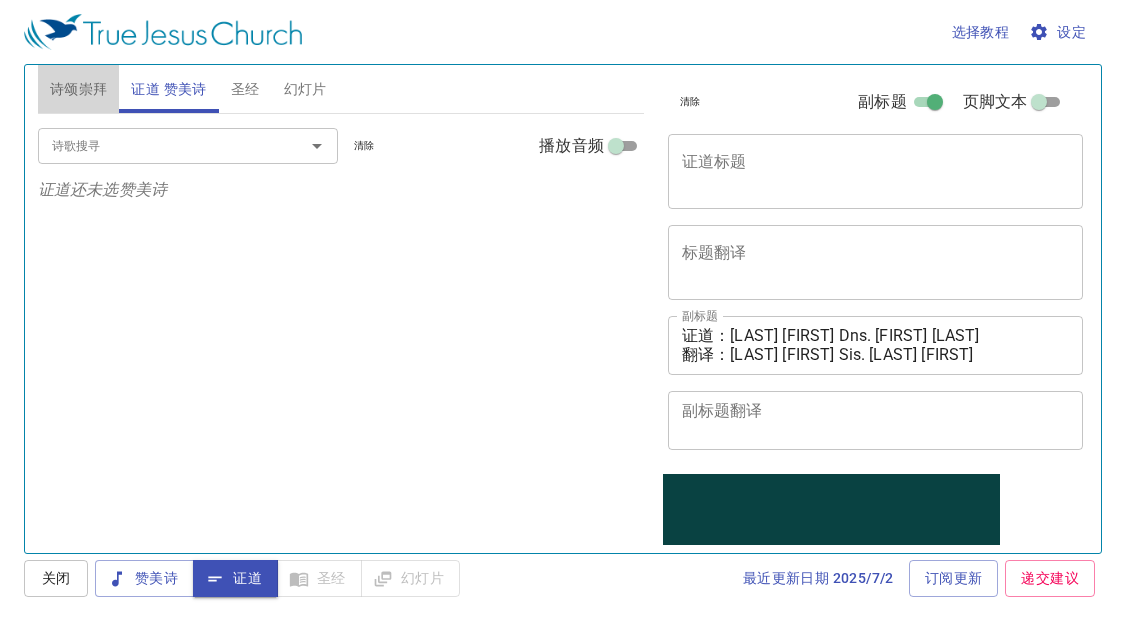 click on "诗颂崇拜" at bounding box center (79, 89) 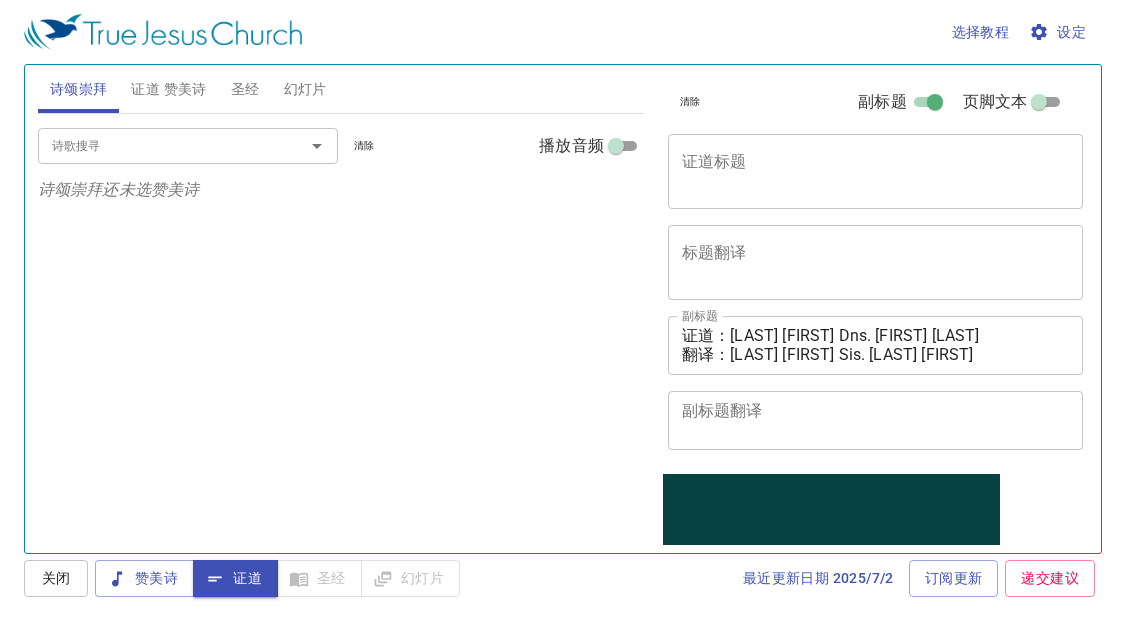 click on "诗歌搜寻" at bounding box center [158, 145] 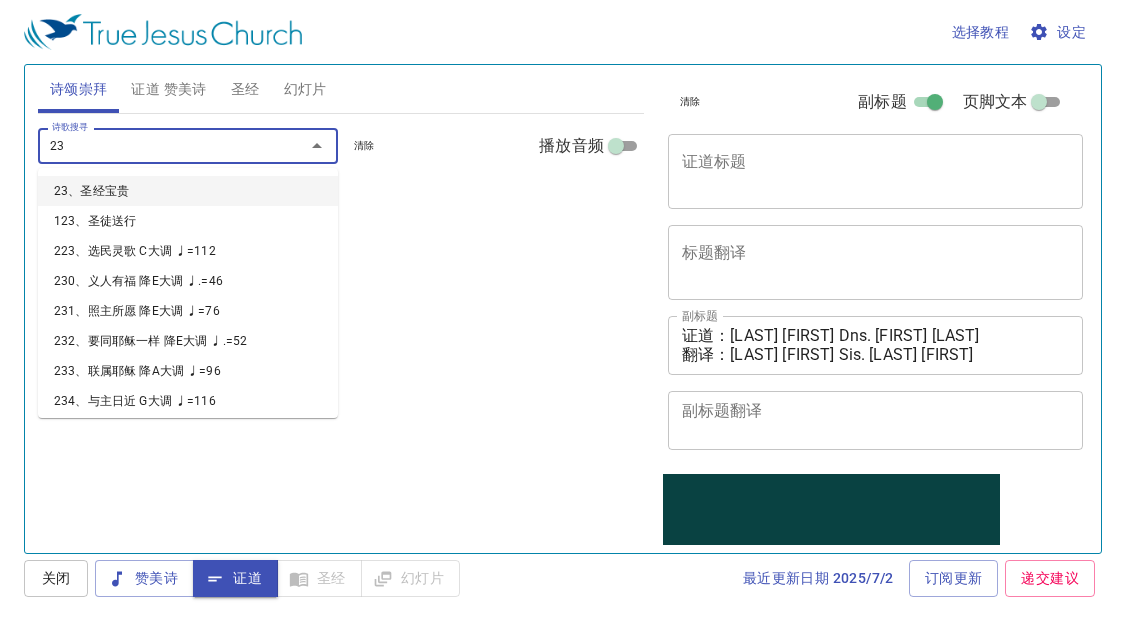 type on "235" 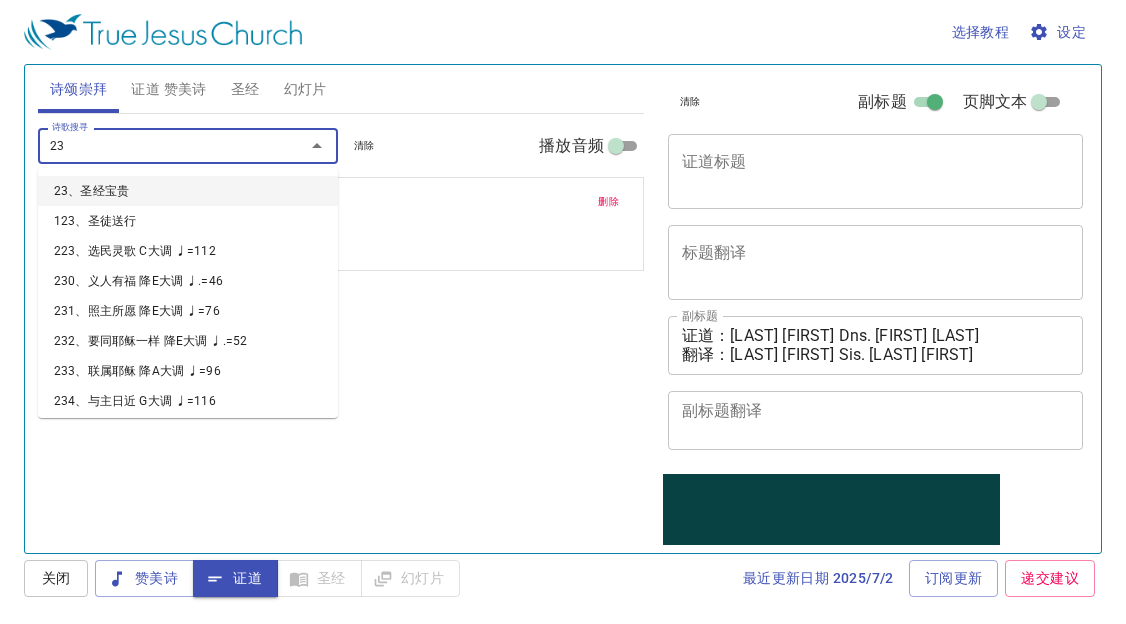 type on "239" 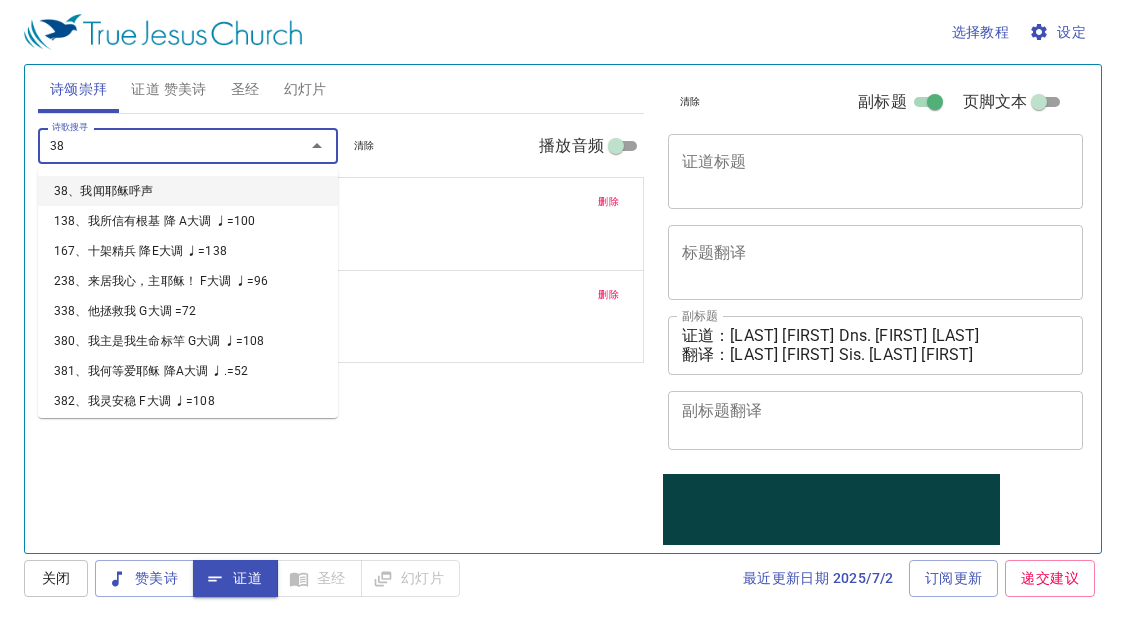 type on "388" 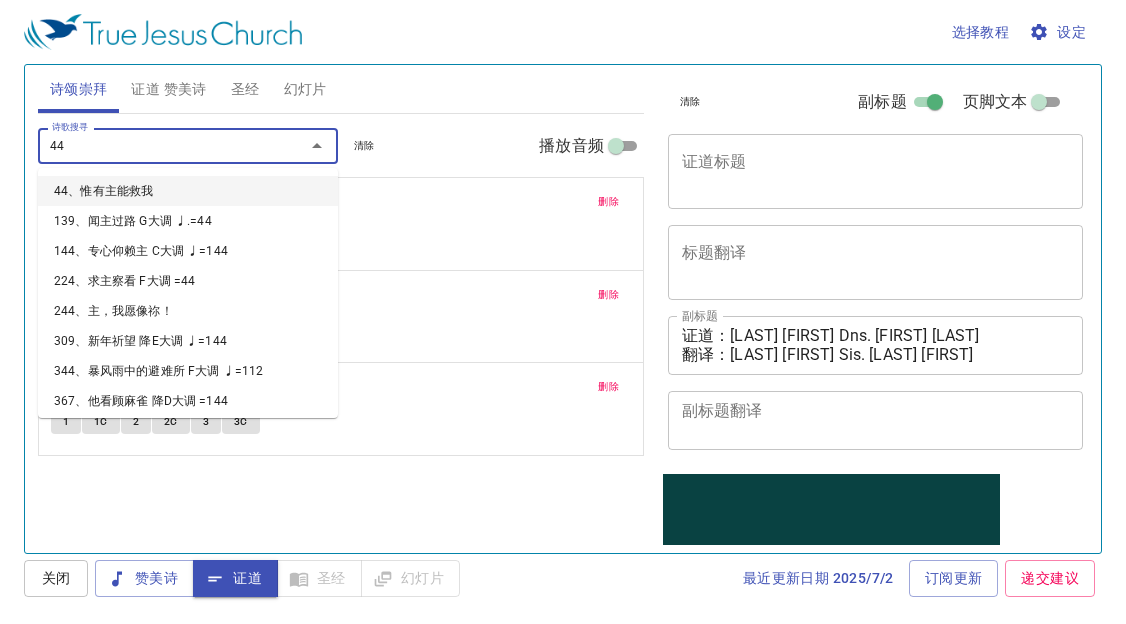 type on "446" 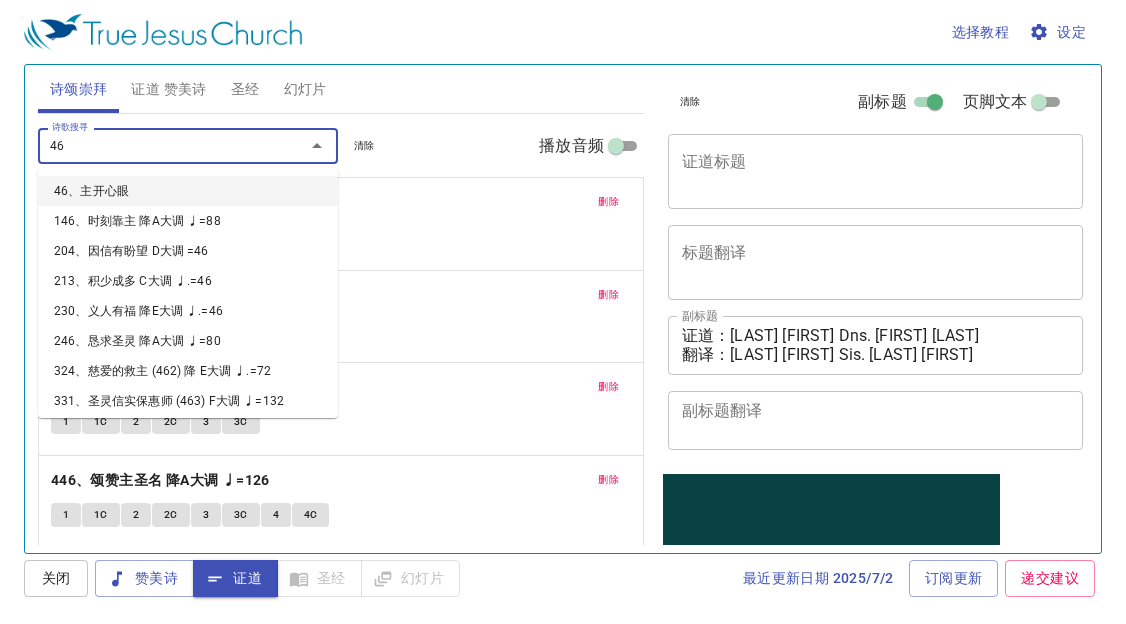 type on "468" 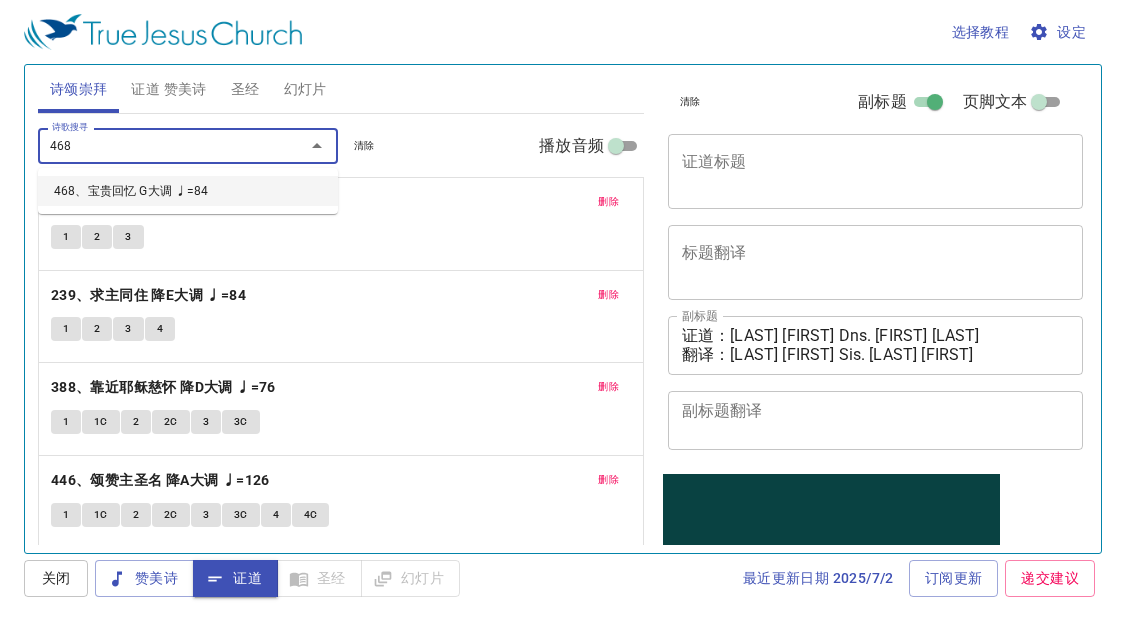 type 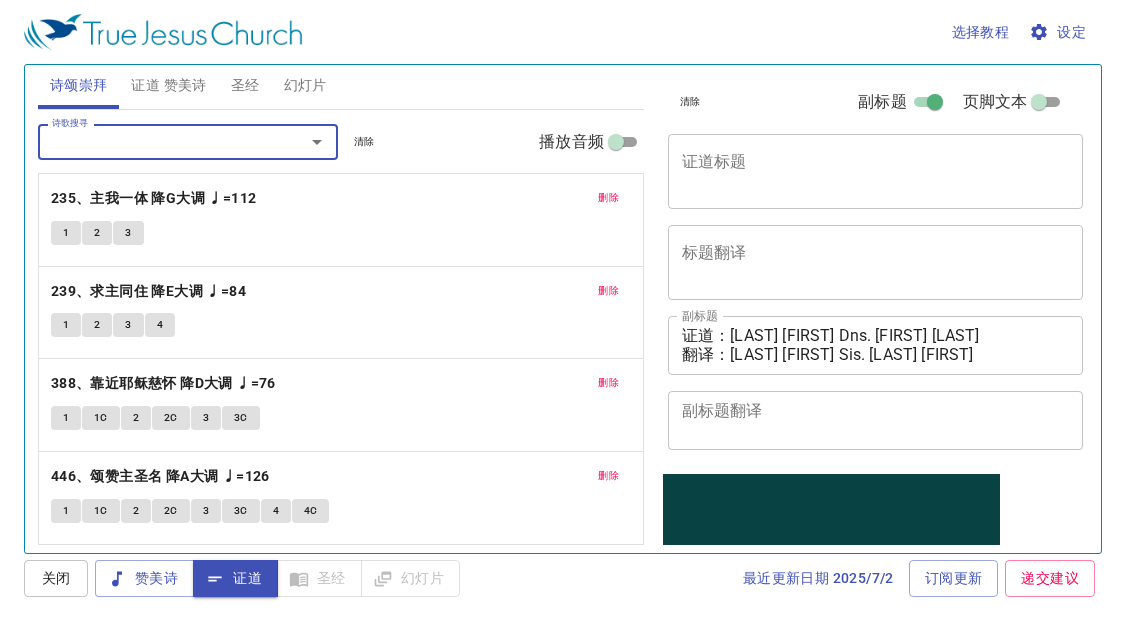 scroll, scrollTop: 0, scrollLeft: 0, axis: both 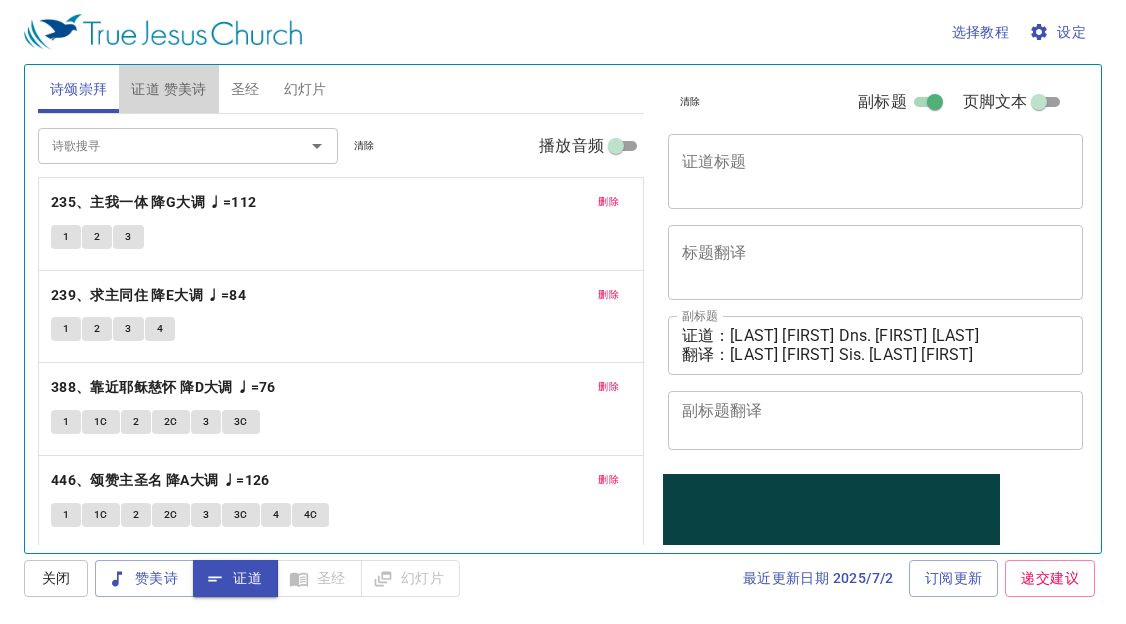 click on "证道 赞美诗" at bounding box center [168, 89] 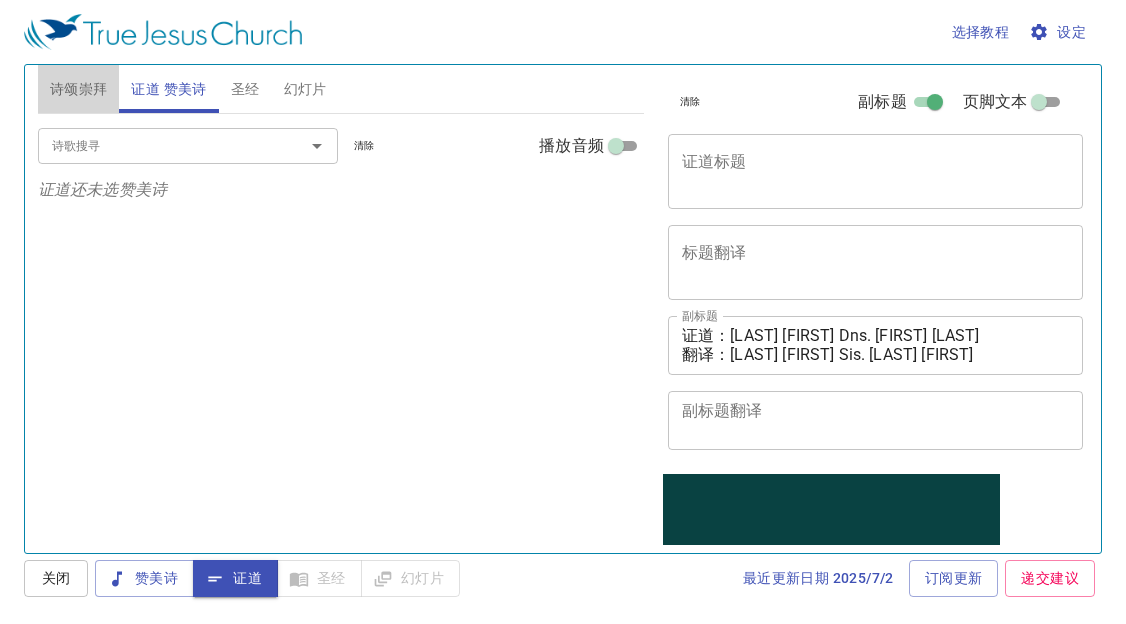click on "诗颂崇拜" at bounding box center (79, 89) 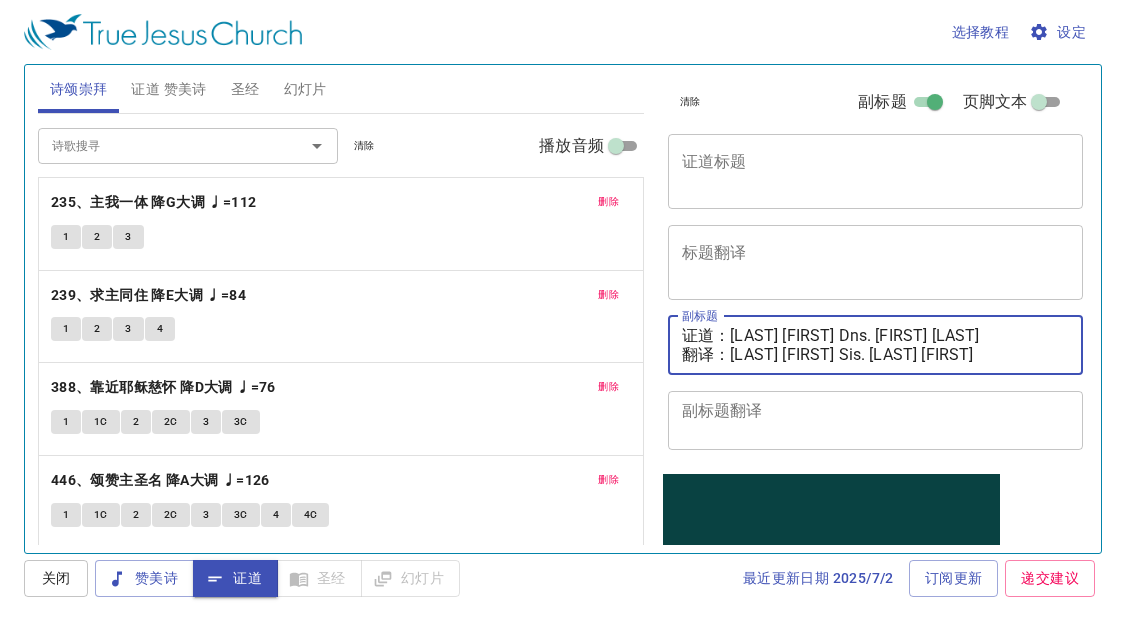 click on "证道：邓伊利莎白执事 Dns. Elizabeth Tang
翻译：邓彩颜姊妹 Sis. Tang Choi Ngan" at bounding box center (876, 345) 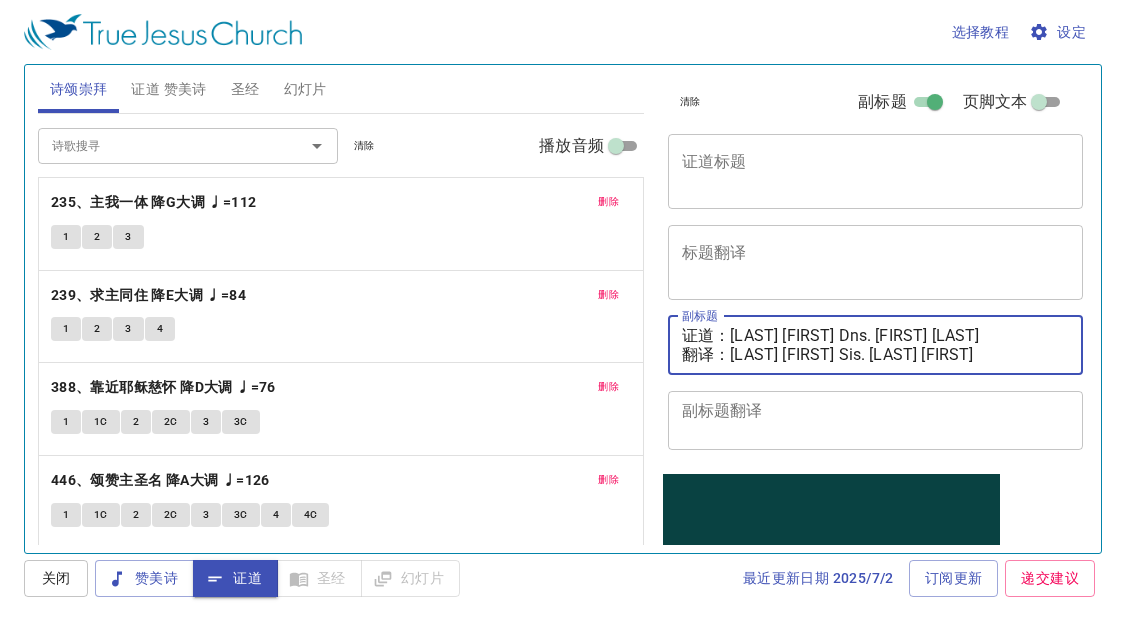 drag, startPoint x: 993, startPoint y: 338, endPoint x: 732, endPoint y: 325, distance: 261.32355 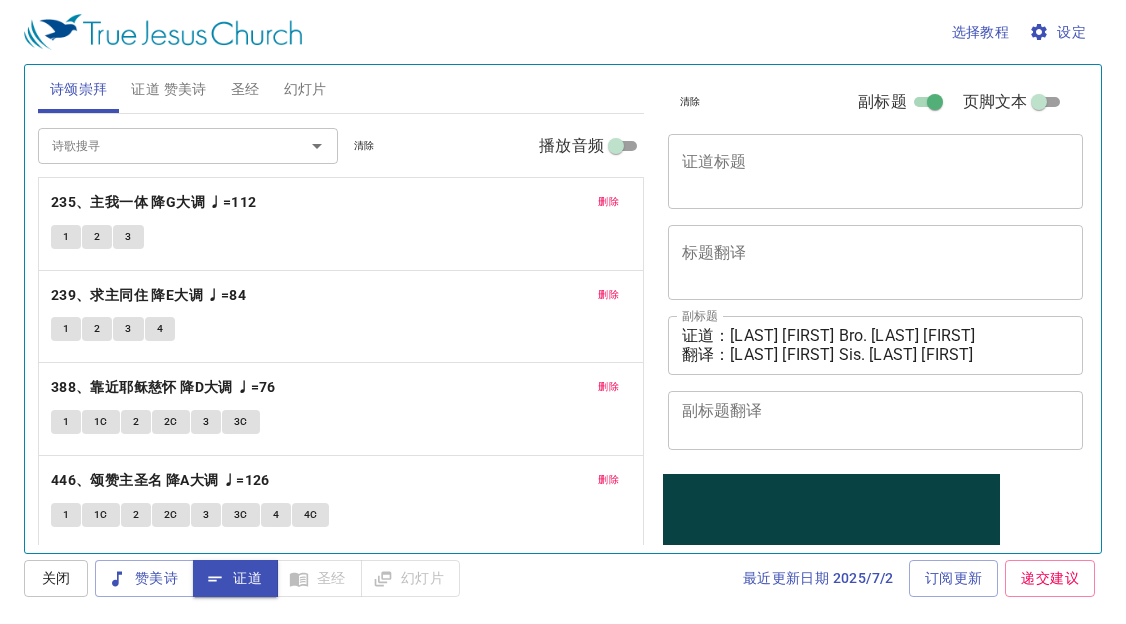 drag, startPoint x: 220, startPoint y: 236, endPoint x: 230, endPoint y: 234, distance: 10.198039 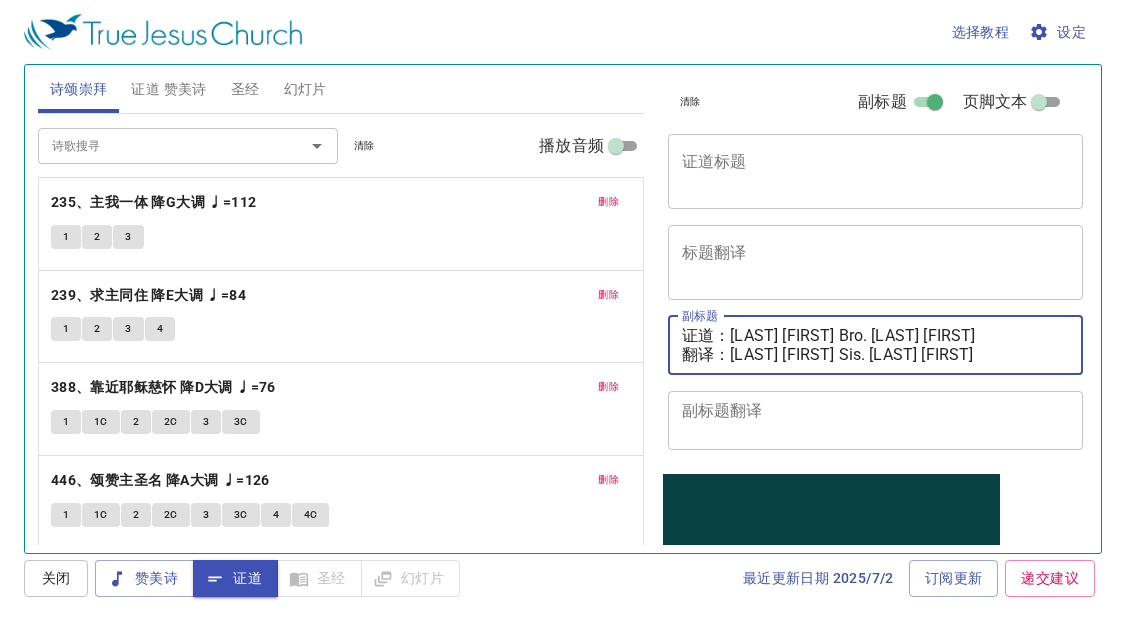 drag, startPoint x: 965, startPoint y: 356, endPoint x: 728, endPoint y: 359, distance: 237.01898 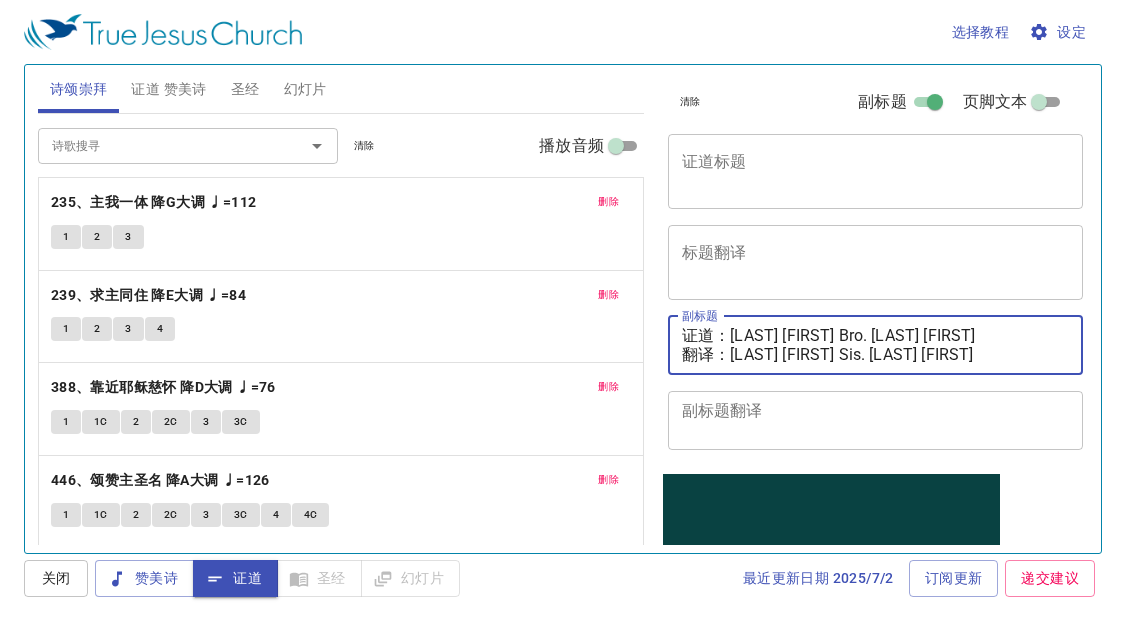 click on "证道：赖秋明弟兄 Bro. Lai Chew Min
翻译：邓彩颜姊妹 Sis. Tang Choi Ngan" at bounding box center (876, 345) 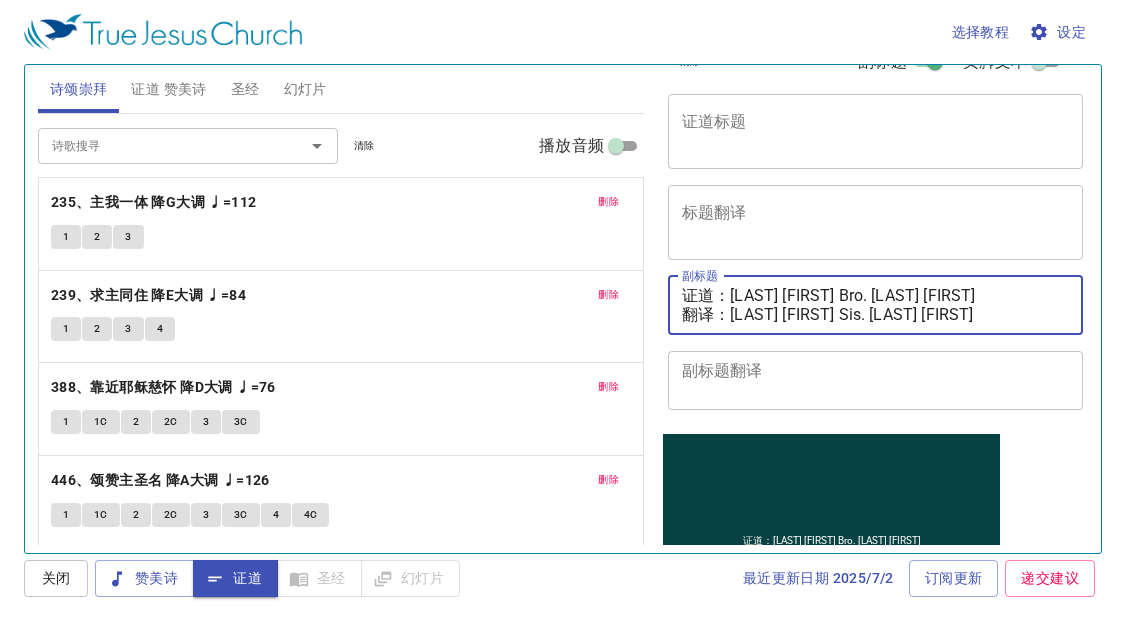 scroll, scrollTop: 0, scrollLeft: 0, axis: both 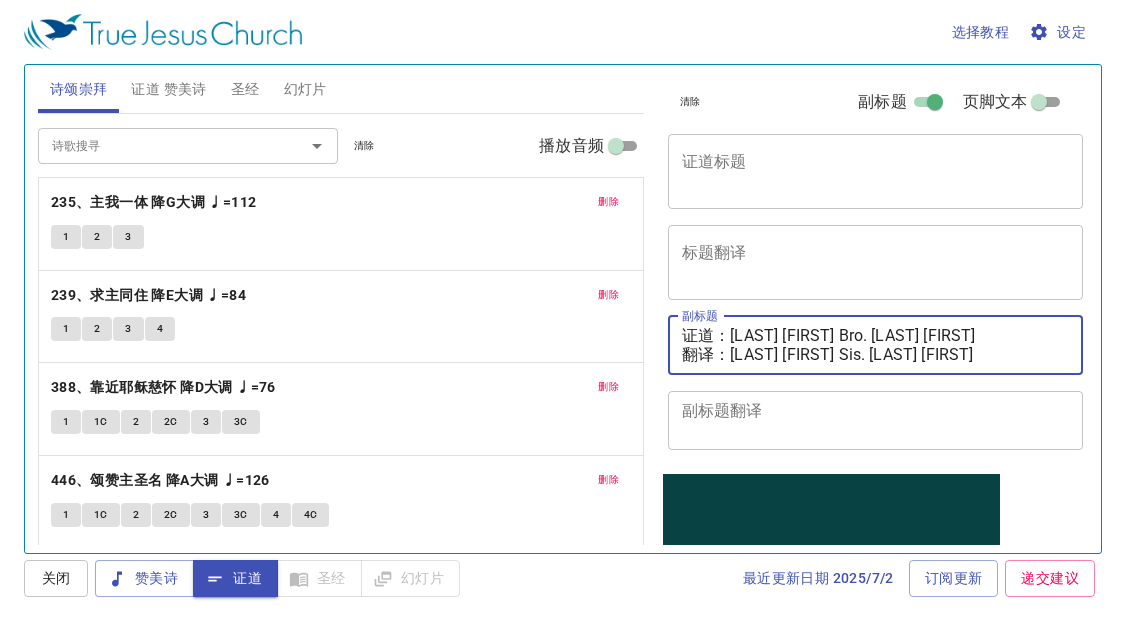 type on "证道：[PERSON]弟兄 Bro. [PERSON]
翻译：[PERSON]姊妹 Sis. [PERSON]" 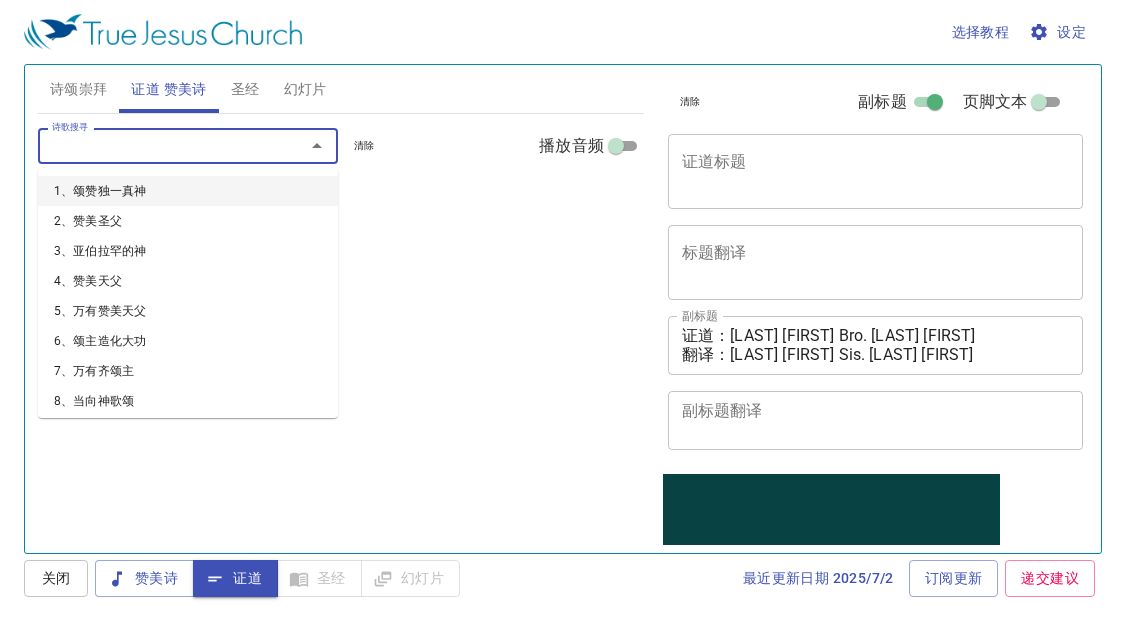 click on "诗歌搜寻" at bounding box center (158, 145) 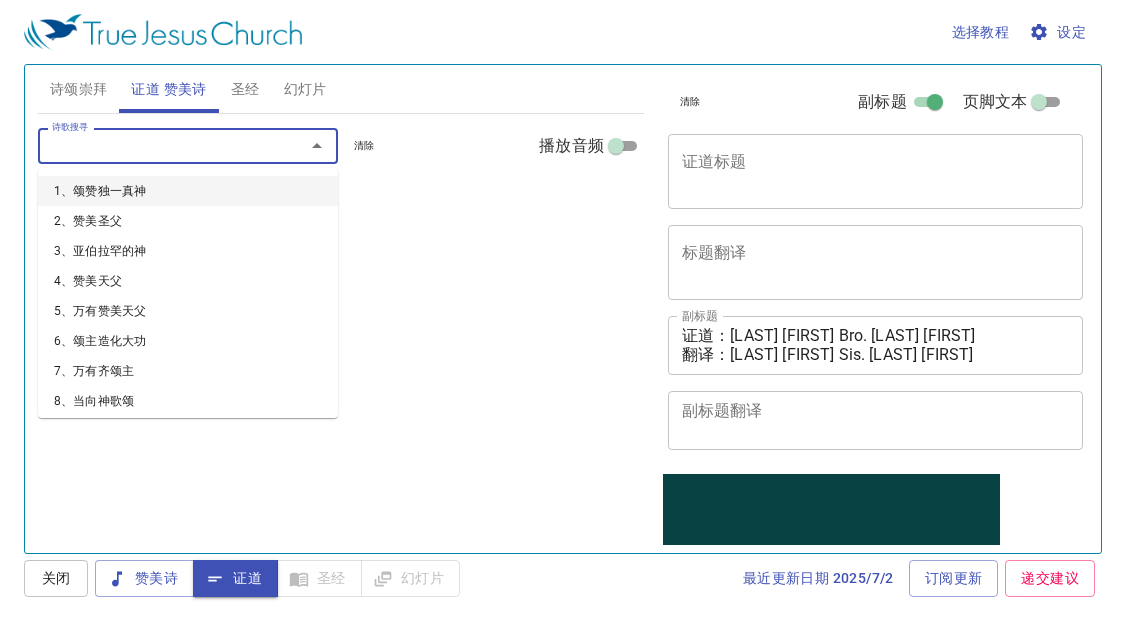click on "诗歌搜寻" at bounding box center [188, 145] 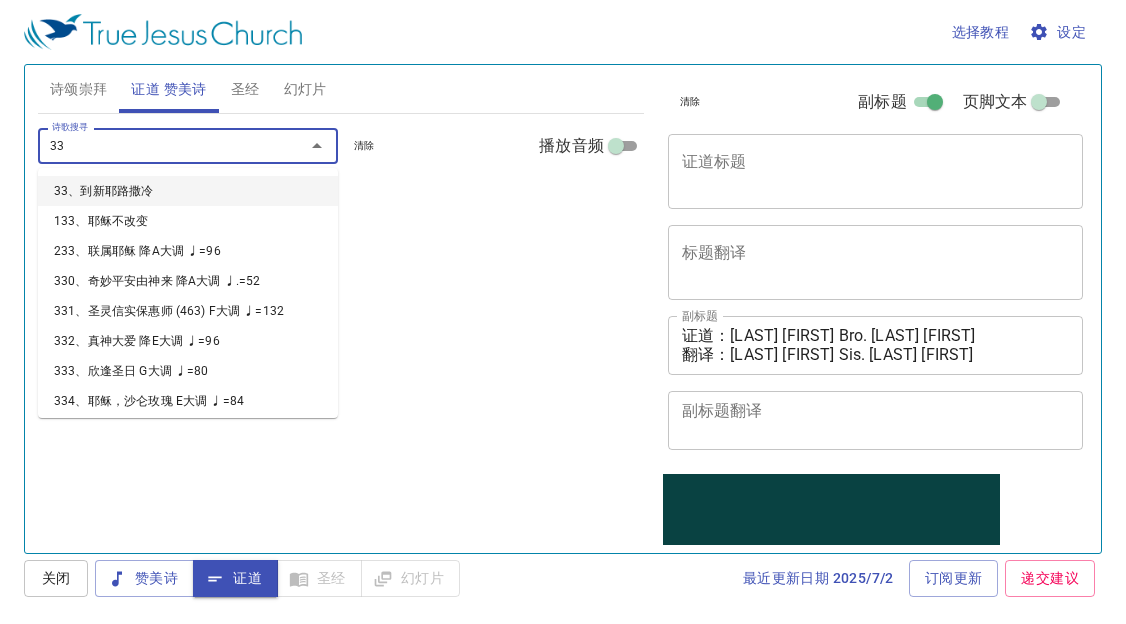 type on "333" 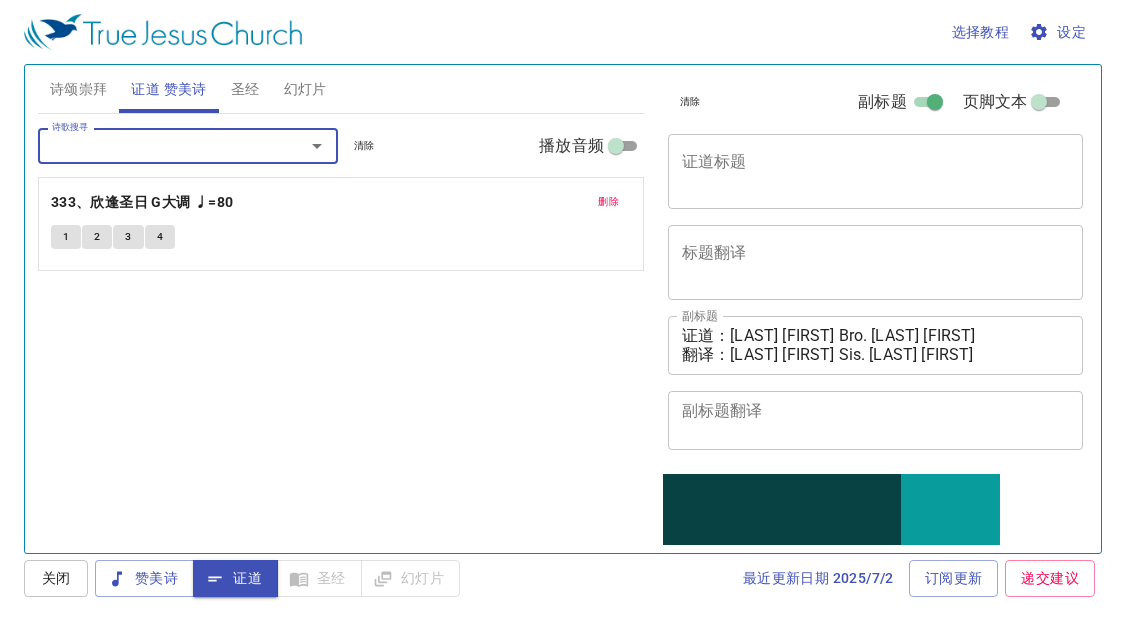 type on "2" 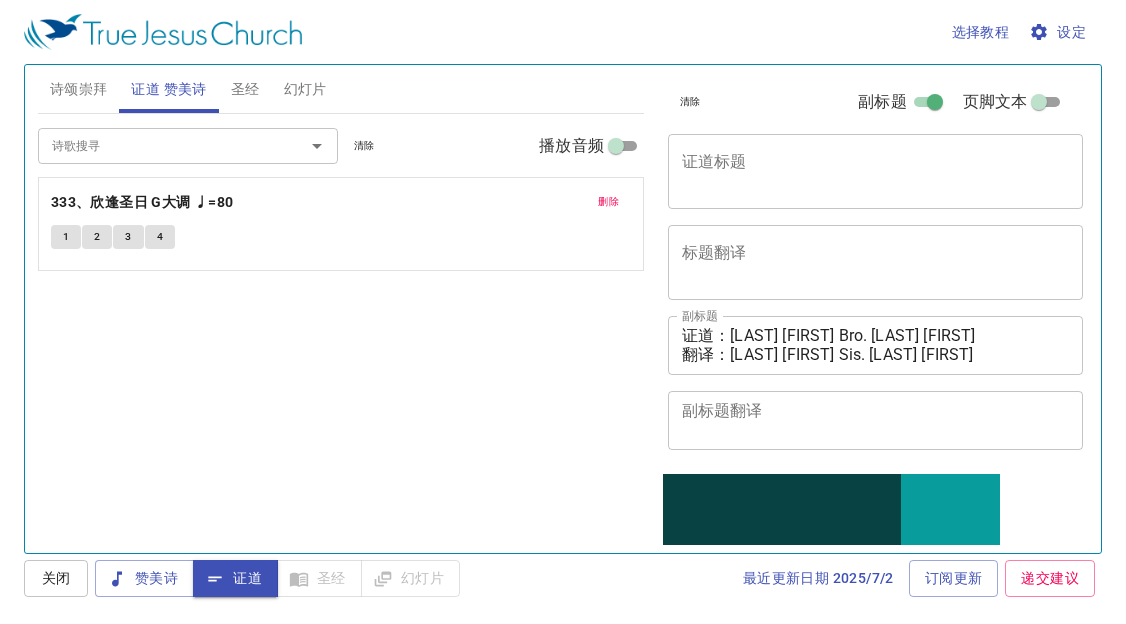 click on "诗歌搜寻" at bounding box center (158, 145) 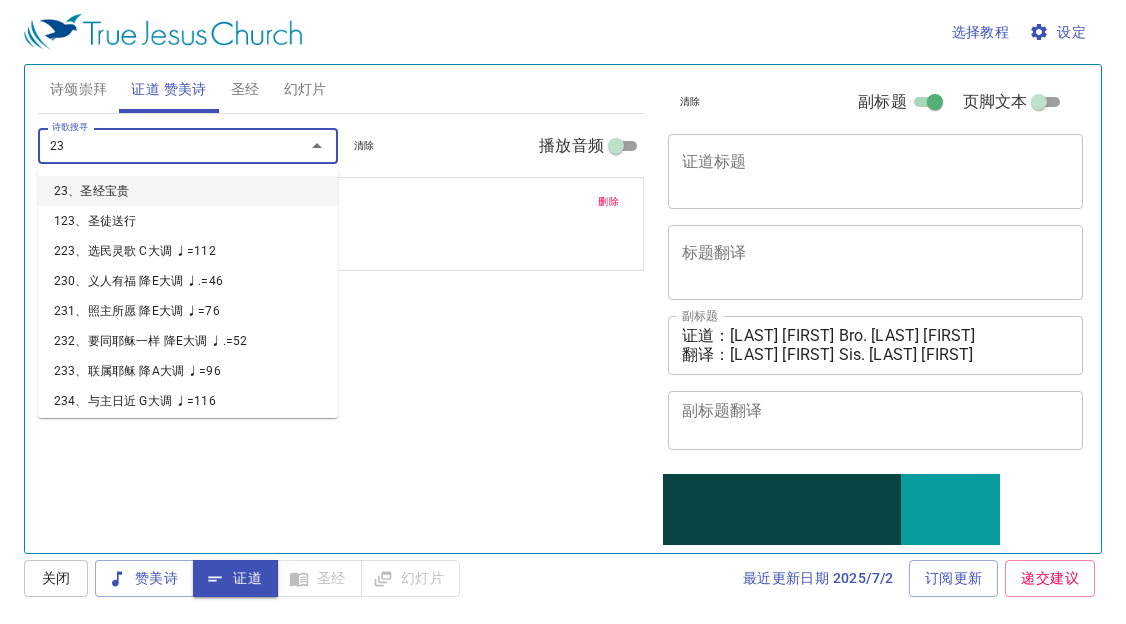 type on "234" 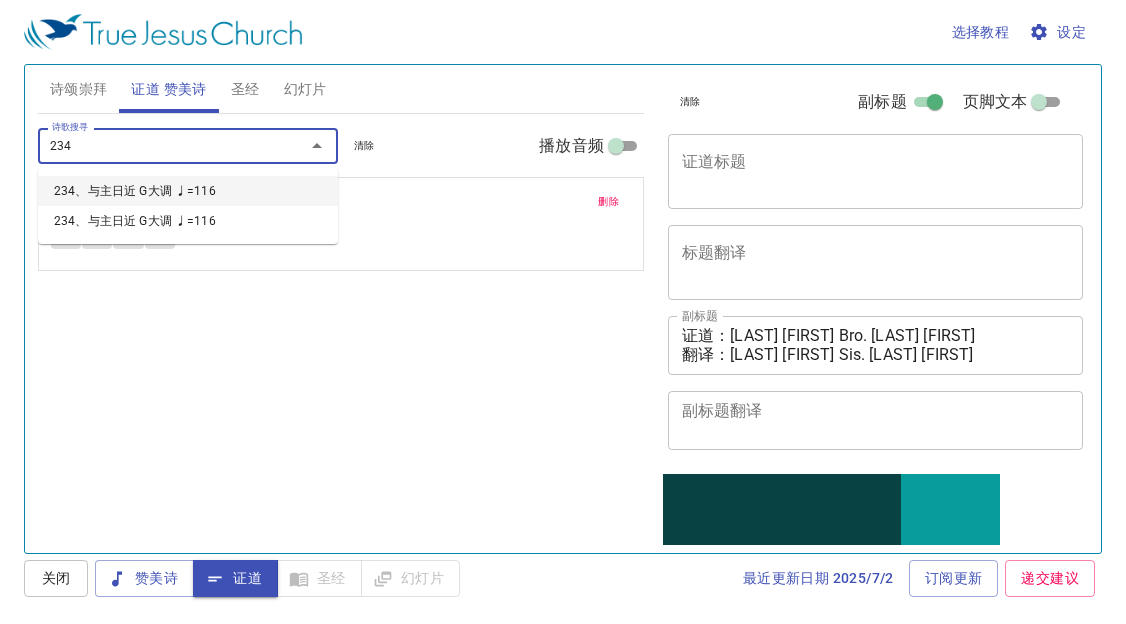 type 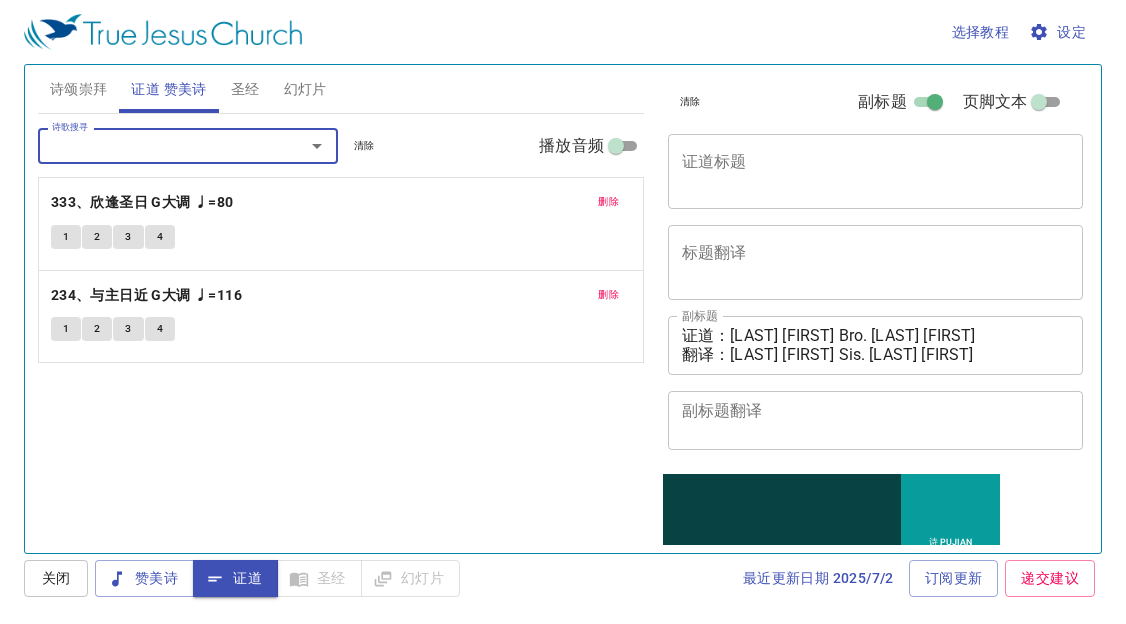 click on "证道标题" at bounding box center [876, 171] 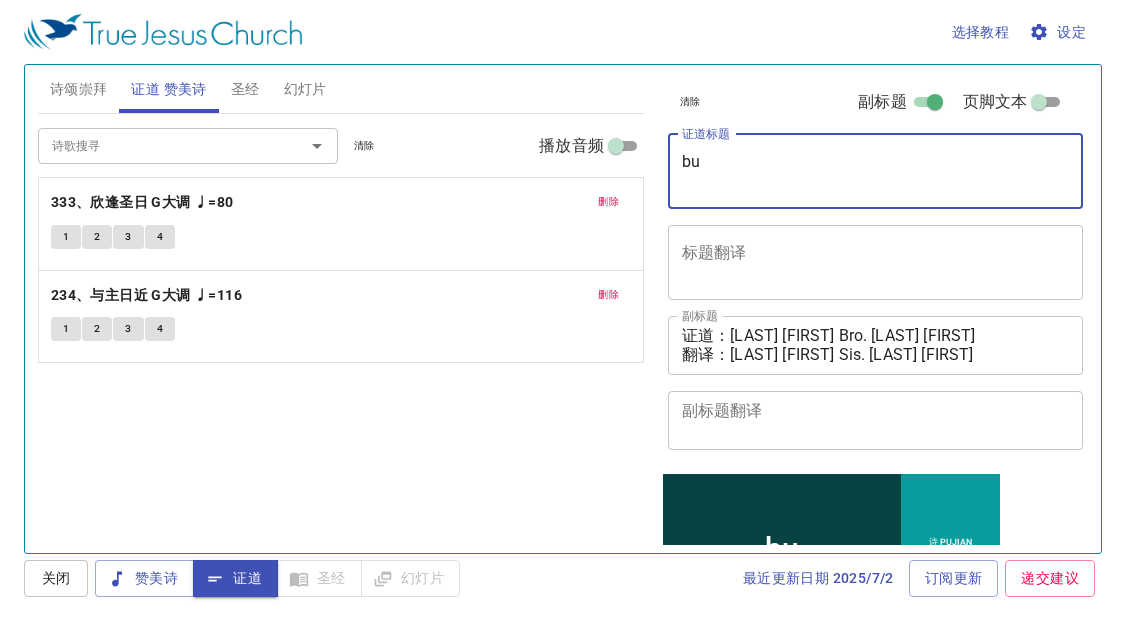 type on "b" 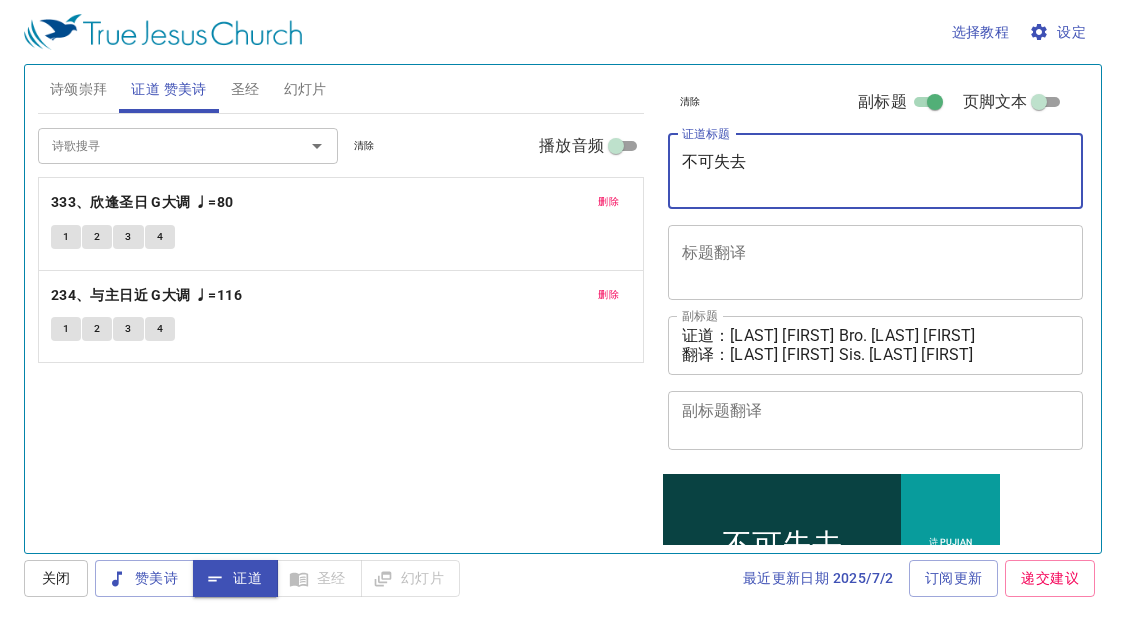 click on "诗颂崇拜" at bounding box center (79, 89) 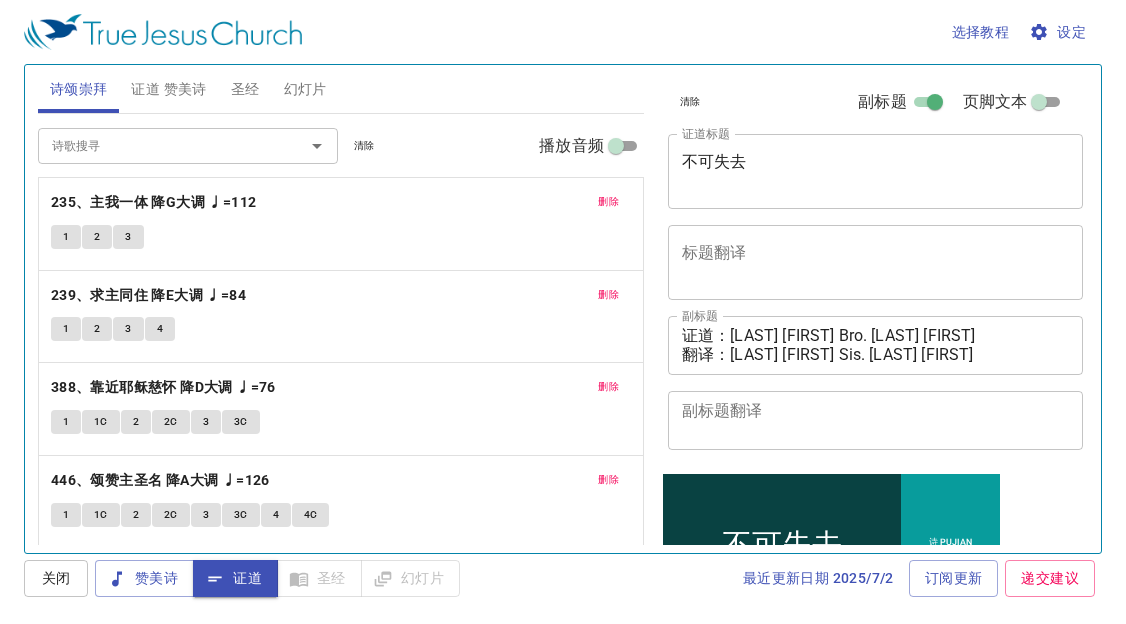 click on "证道 赞美诗" at bounding box center (168, 89) 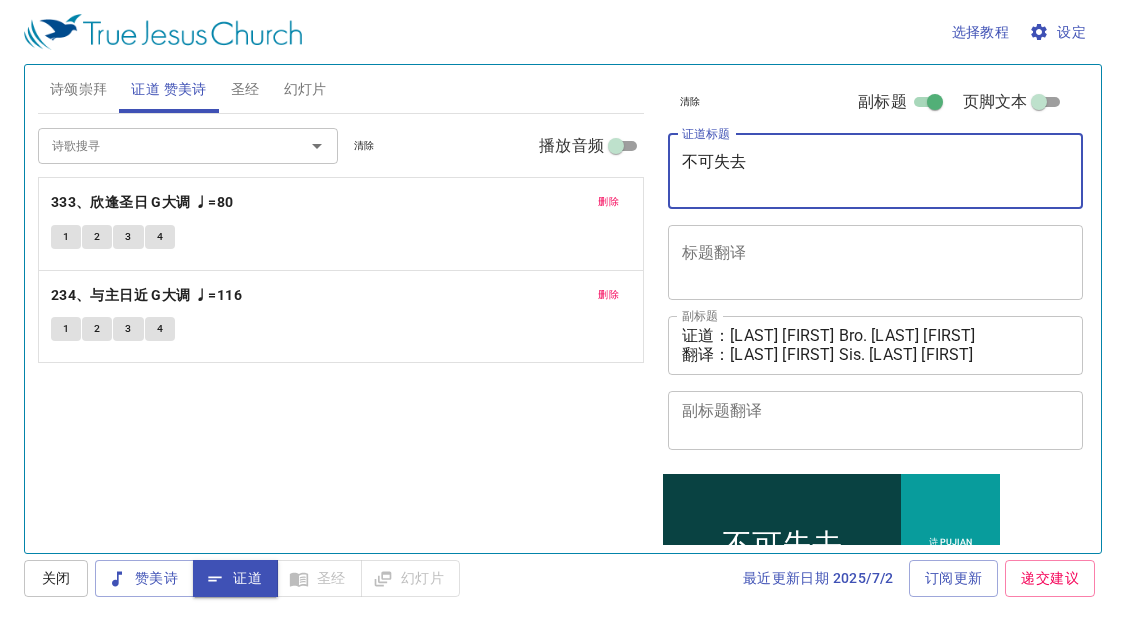 click on "不可失去" at bounding box center (876, 171) 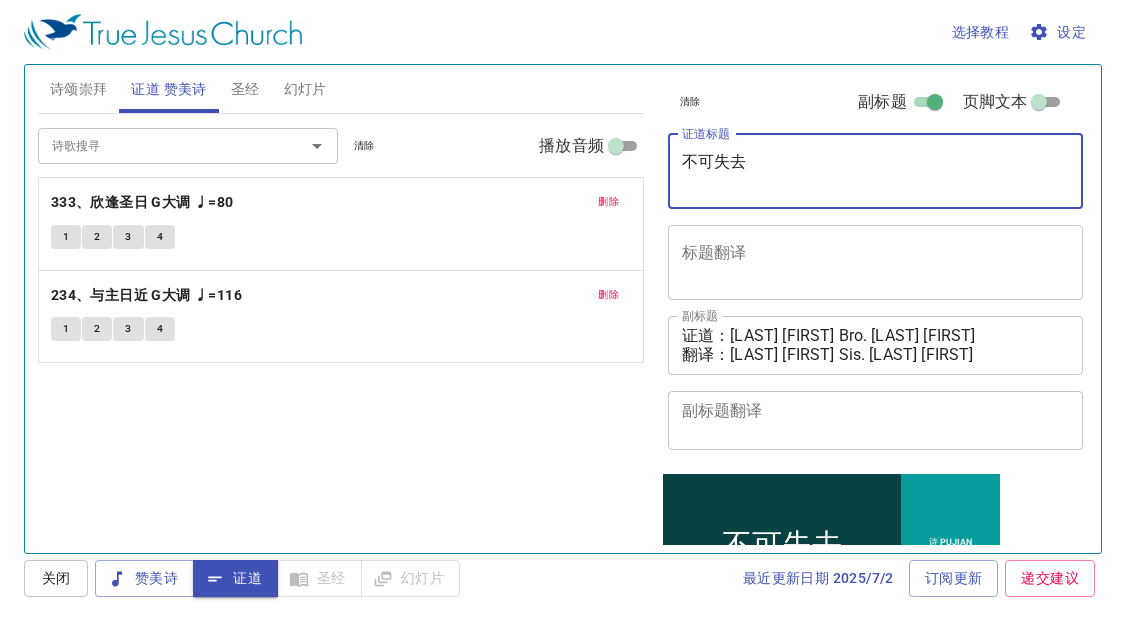 type on "不可失去
T" 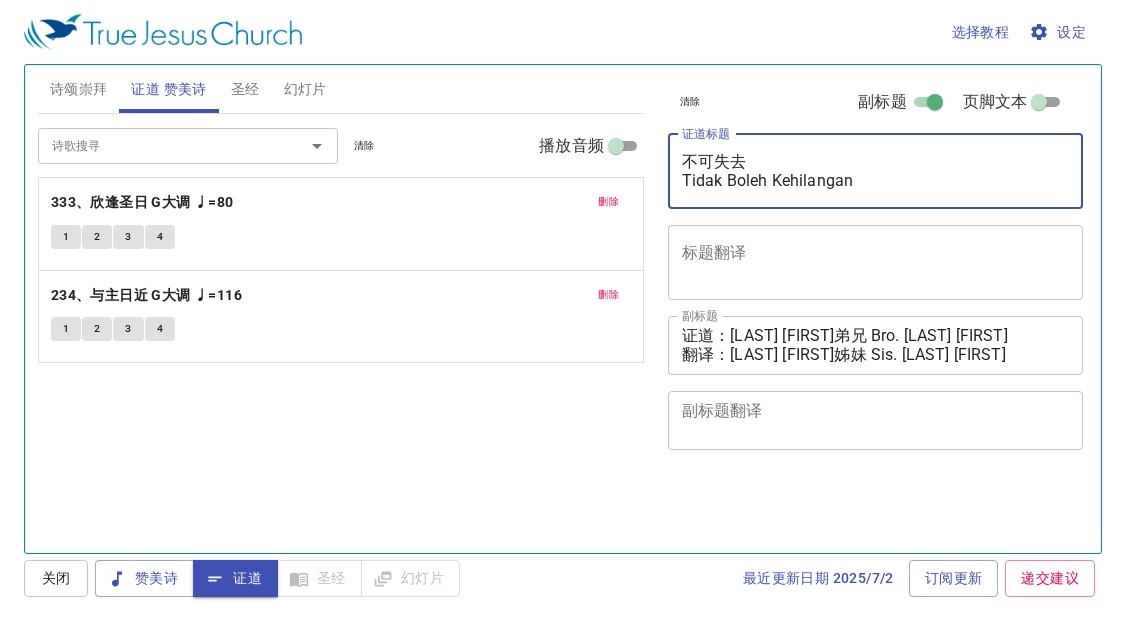 scroll, scrollTop: 0, scrollLeft: 0, axis: both 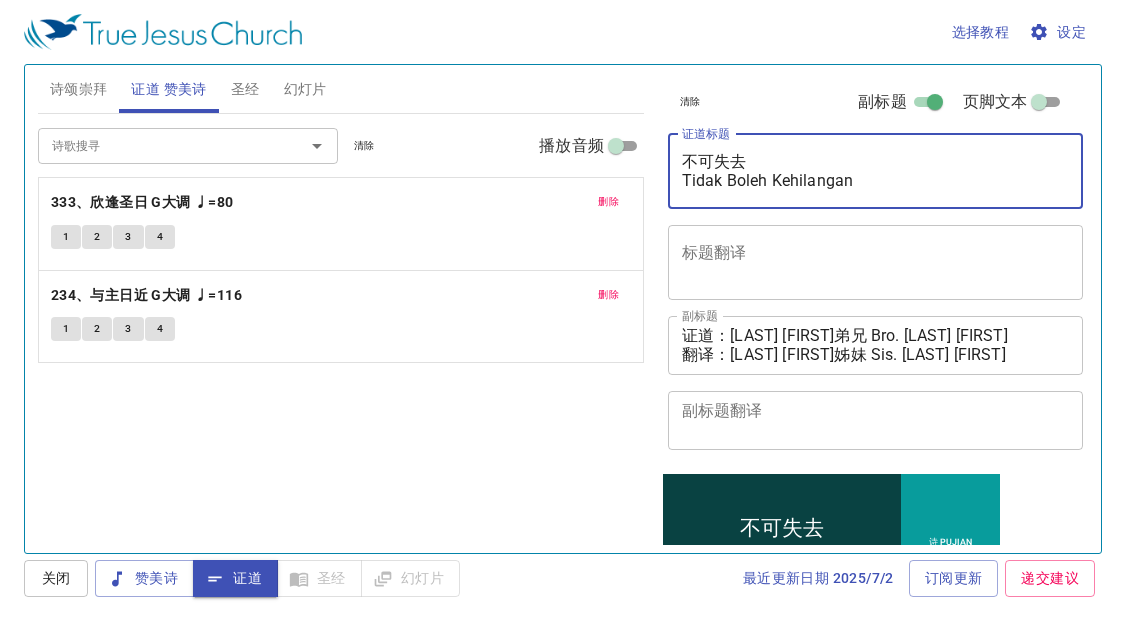 type on "不可失去
Tidak Boleh Kehilangan" 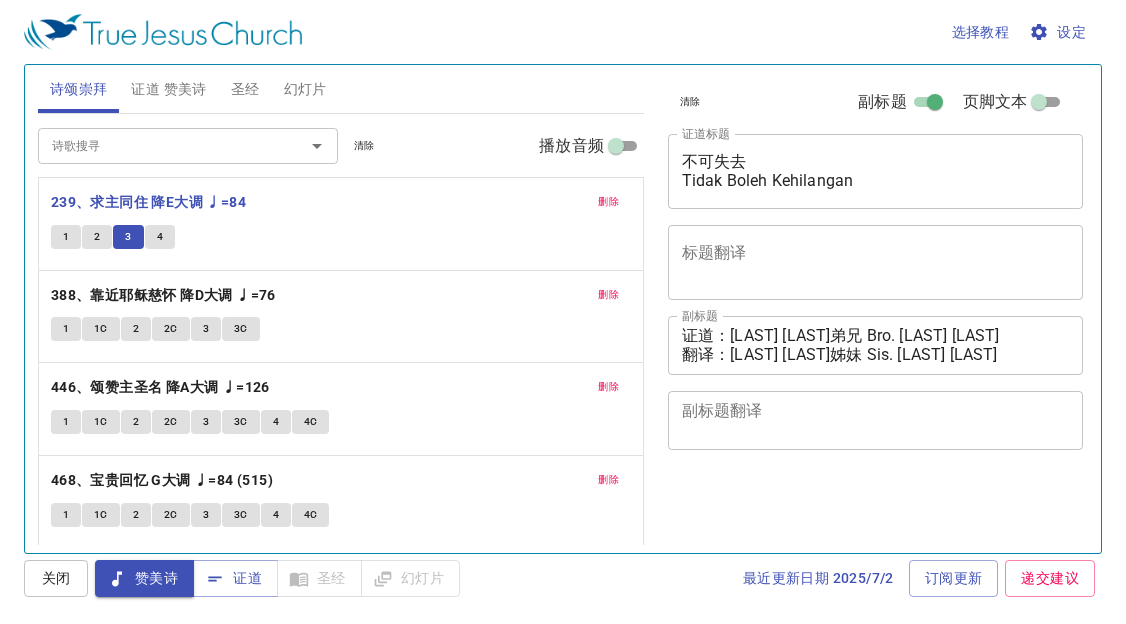 scroll, scrollTop: 0, scrollLeft: 0, axis: both 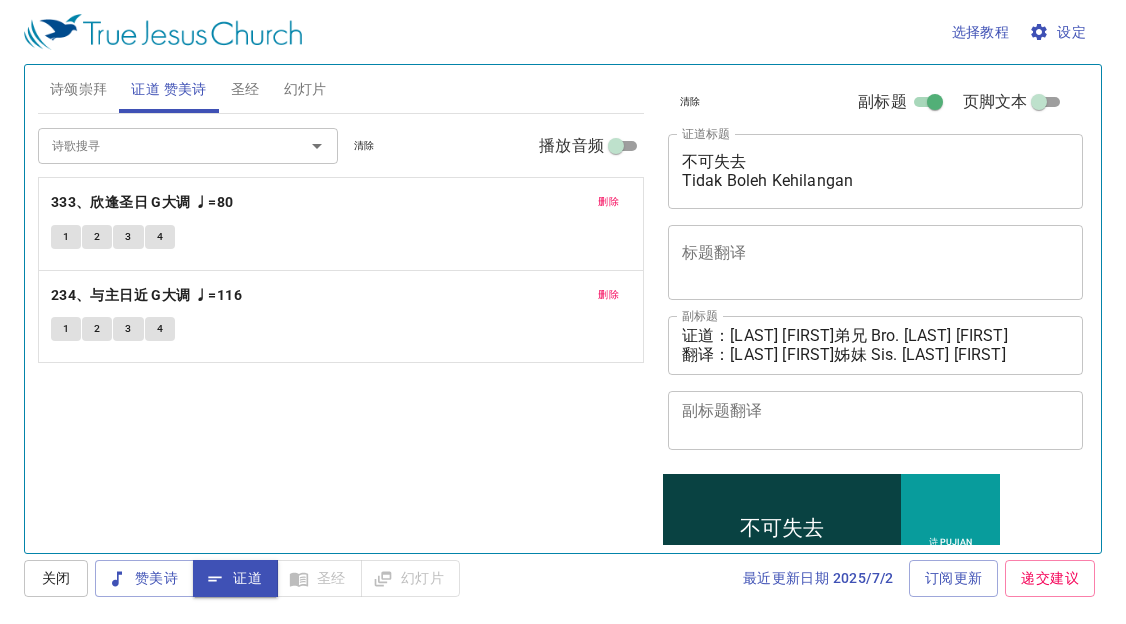click on "圣经" at bounding box center (245, 89) 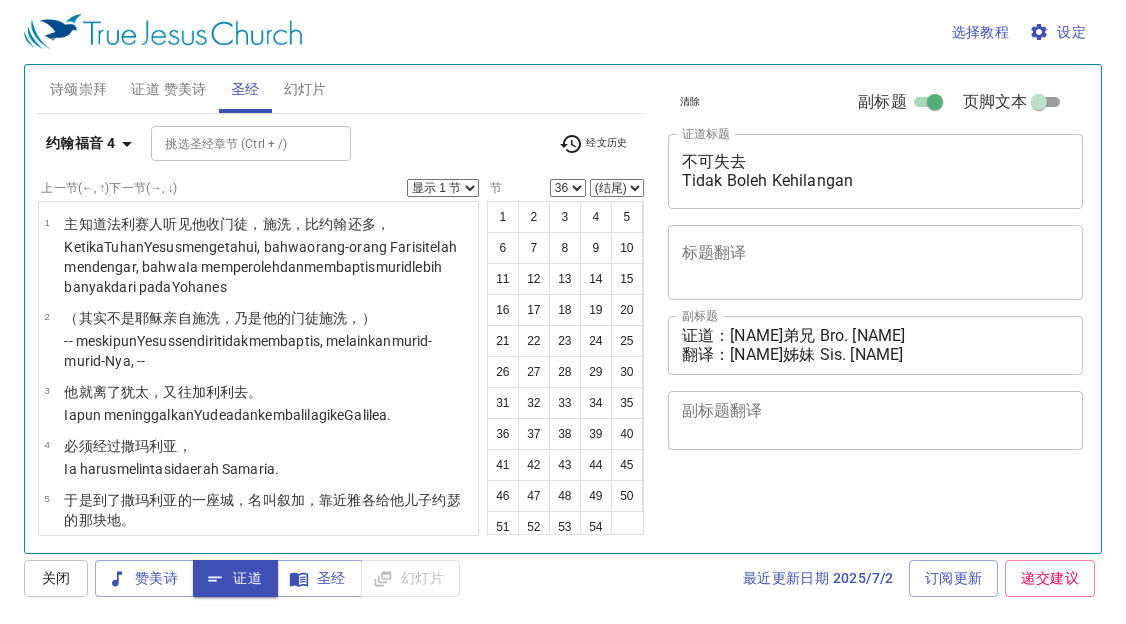 select on "36" 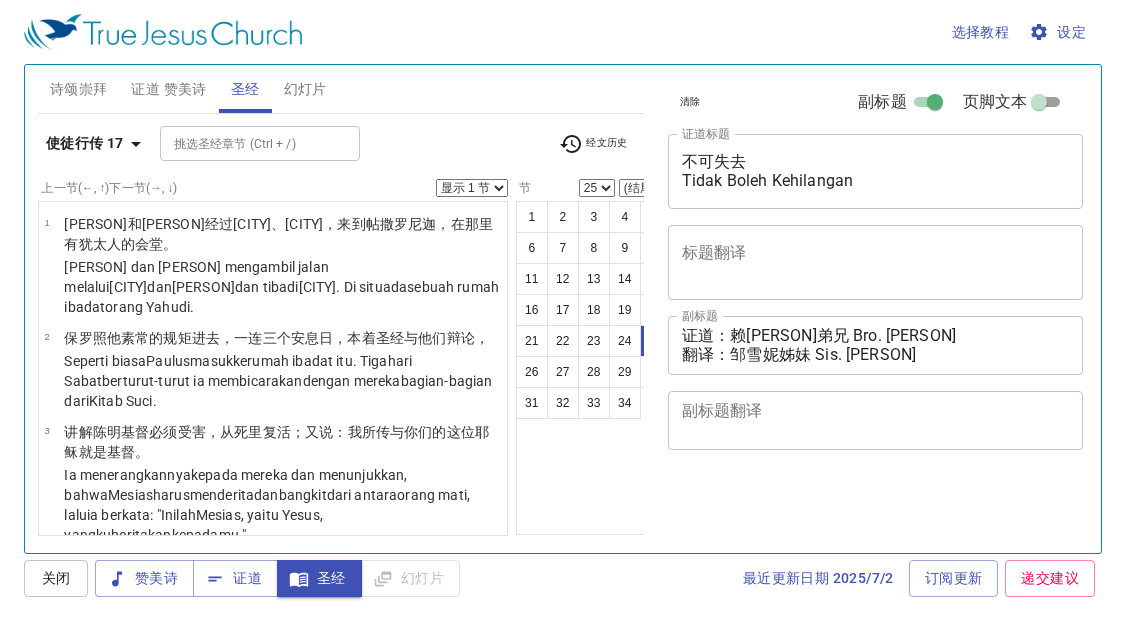 select on "25" 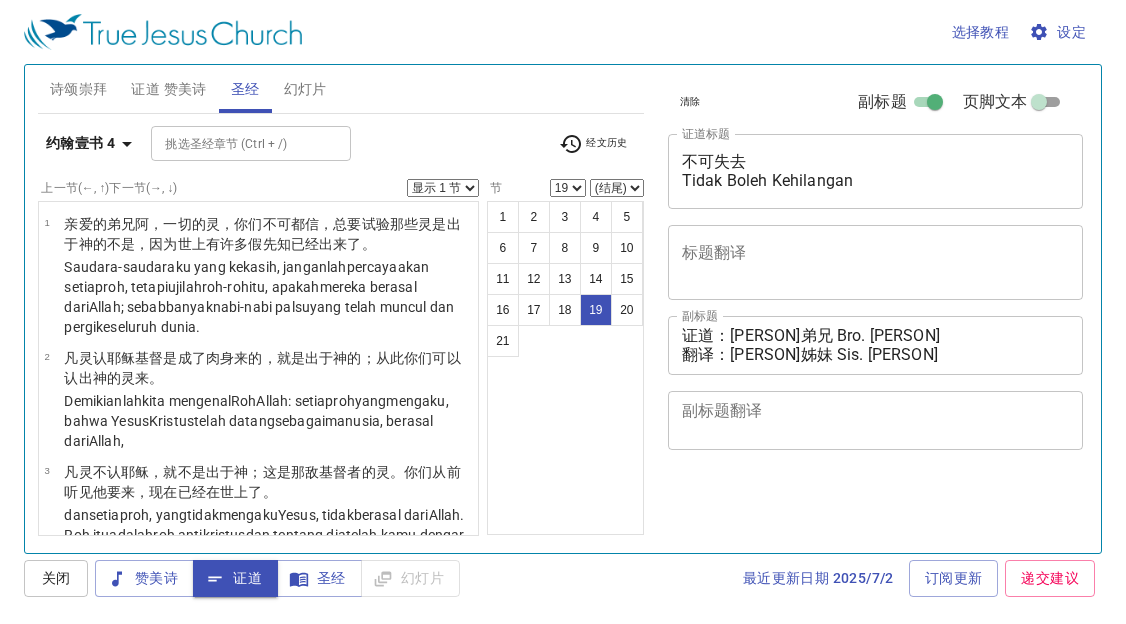 select on "19" 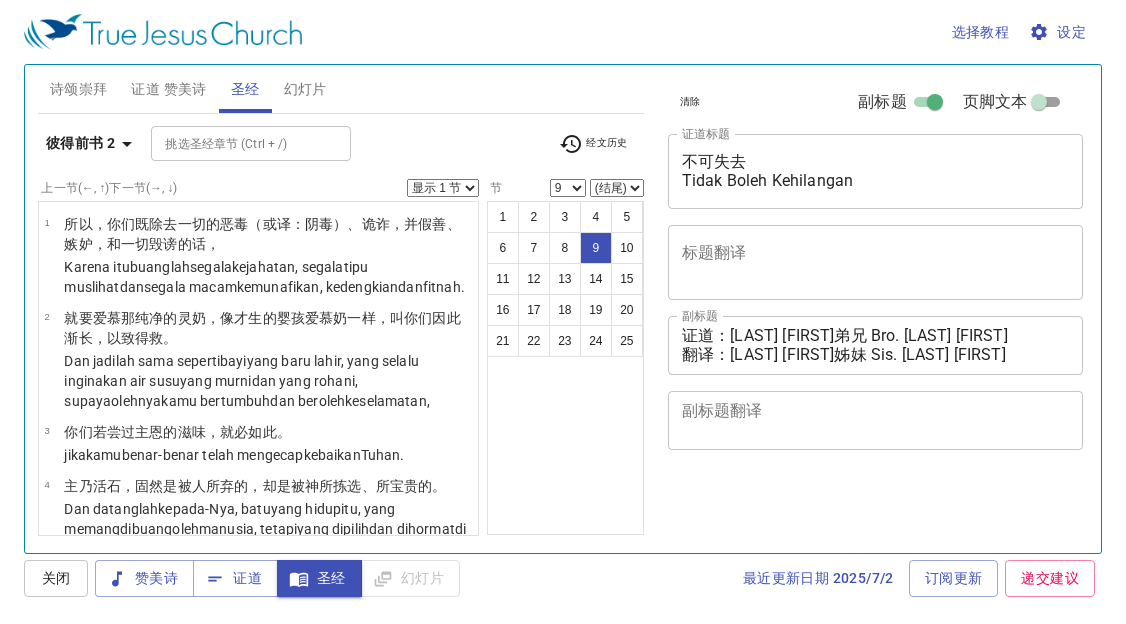 select on "9" 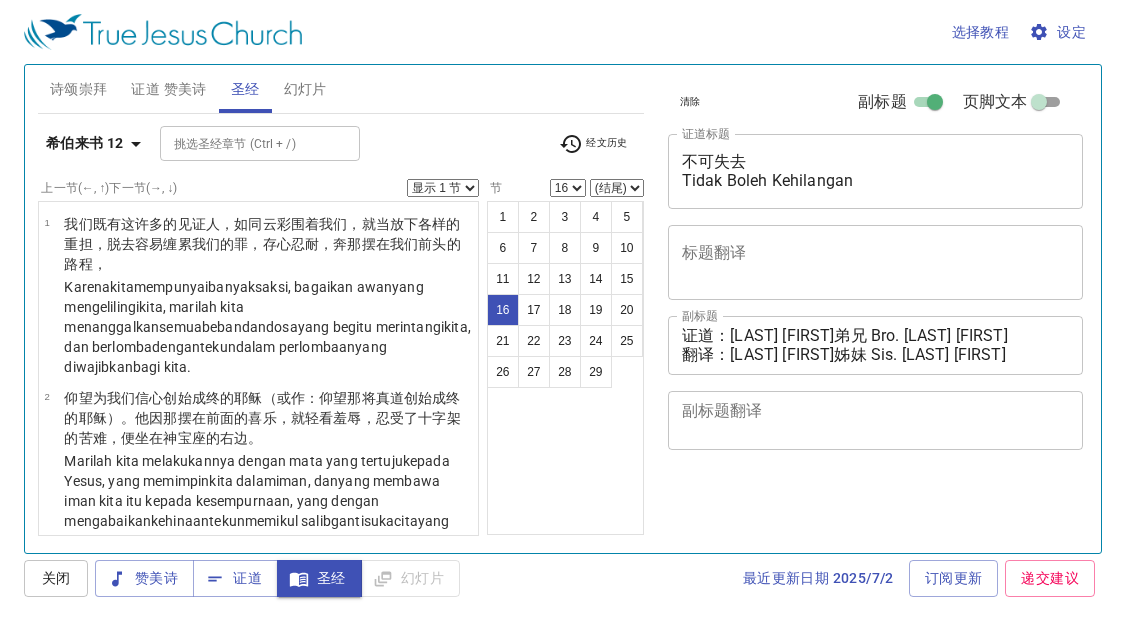select on "16" 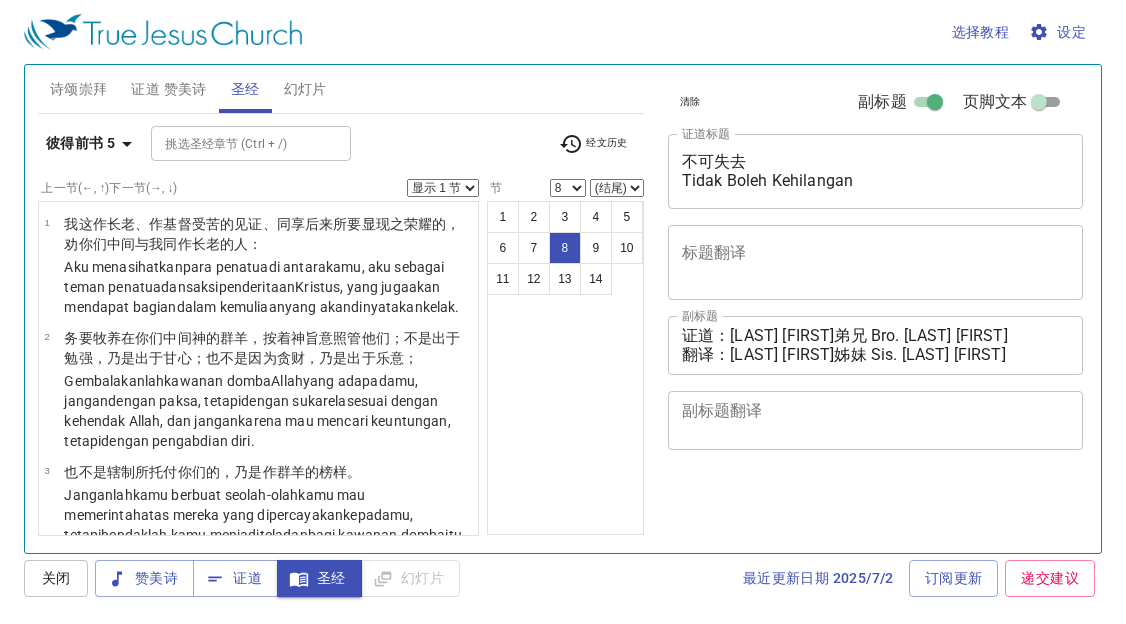 select on "8" 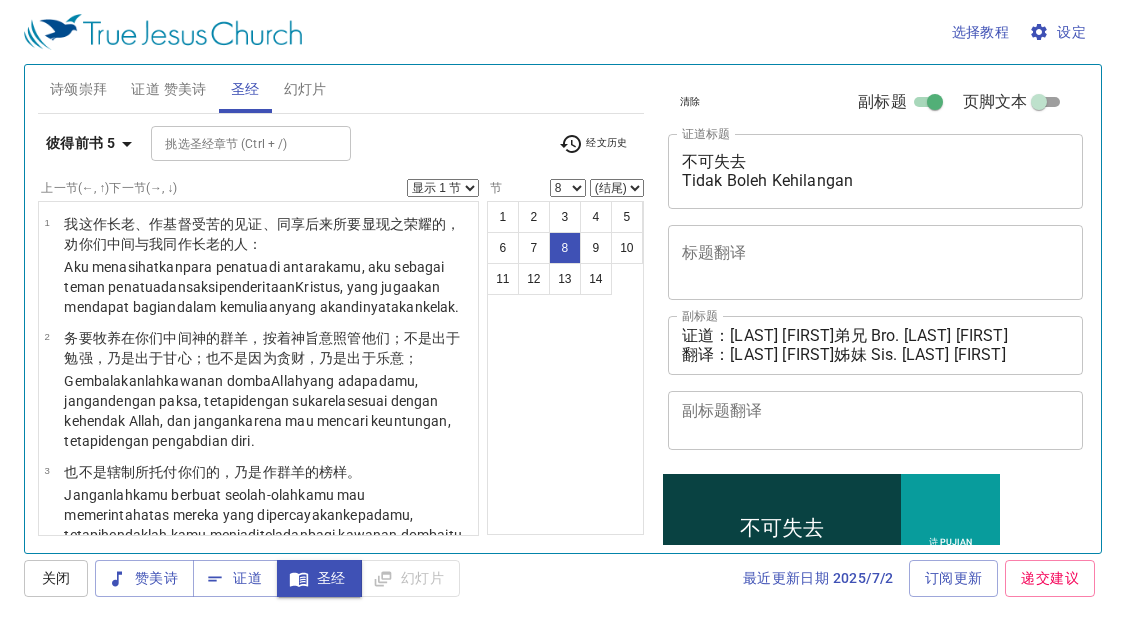 scroll, scrollTop: 657, scrollLeft: 0, axis: vertical 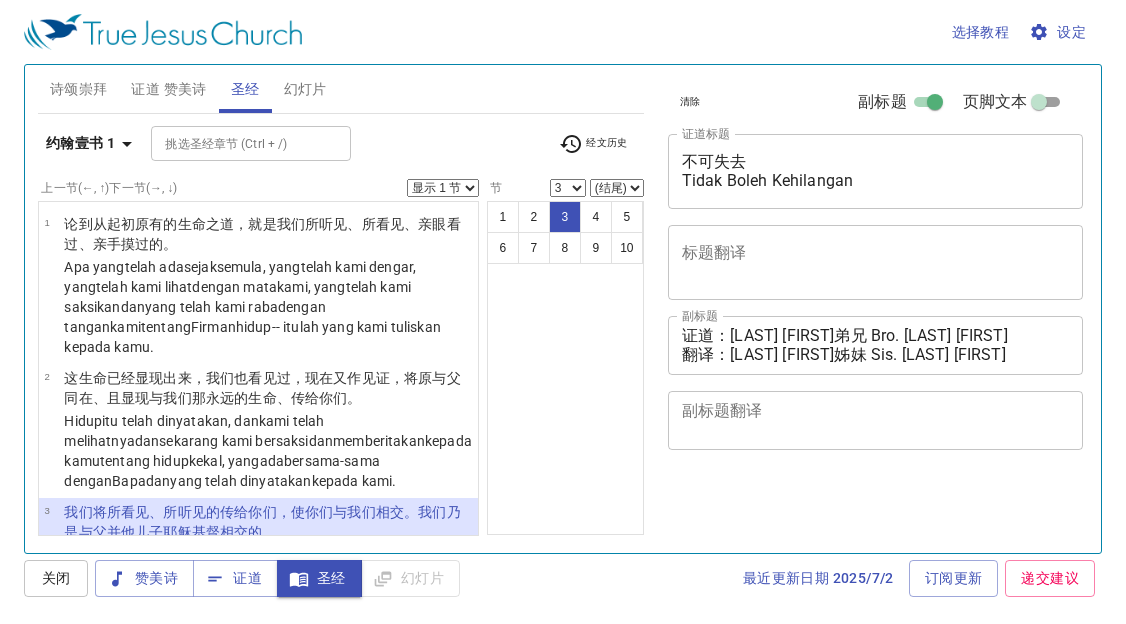 select on "3" 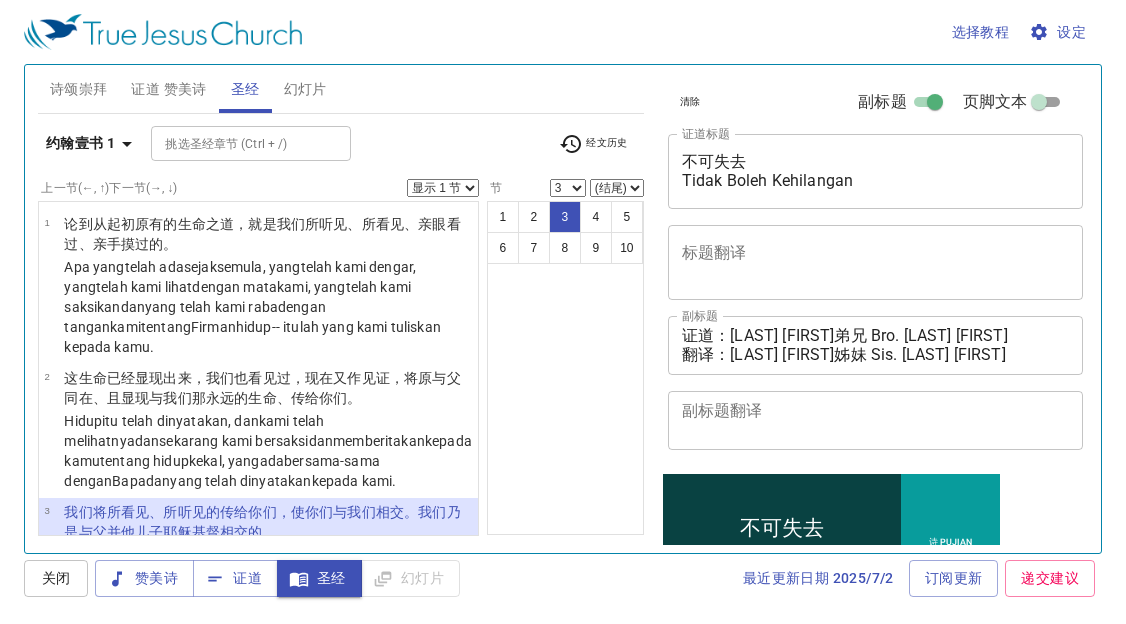 scroll, scrollTop: 128, scrollLeft: 0, axis: vertical 